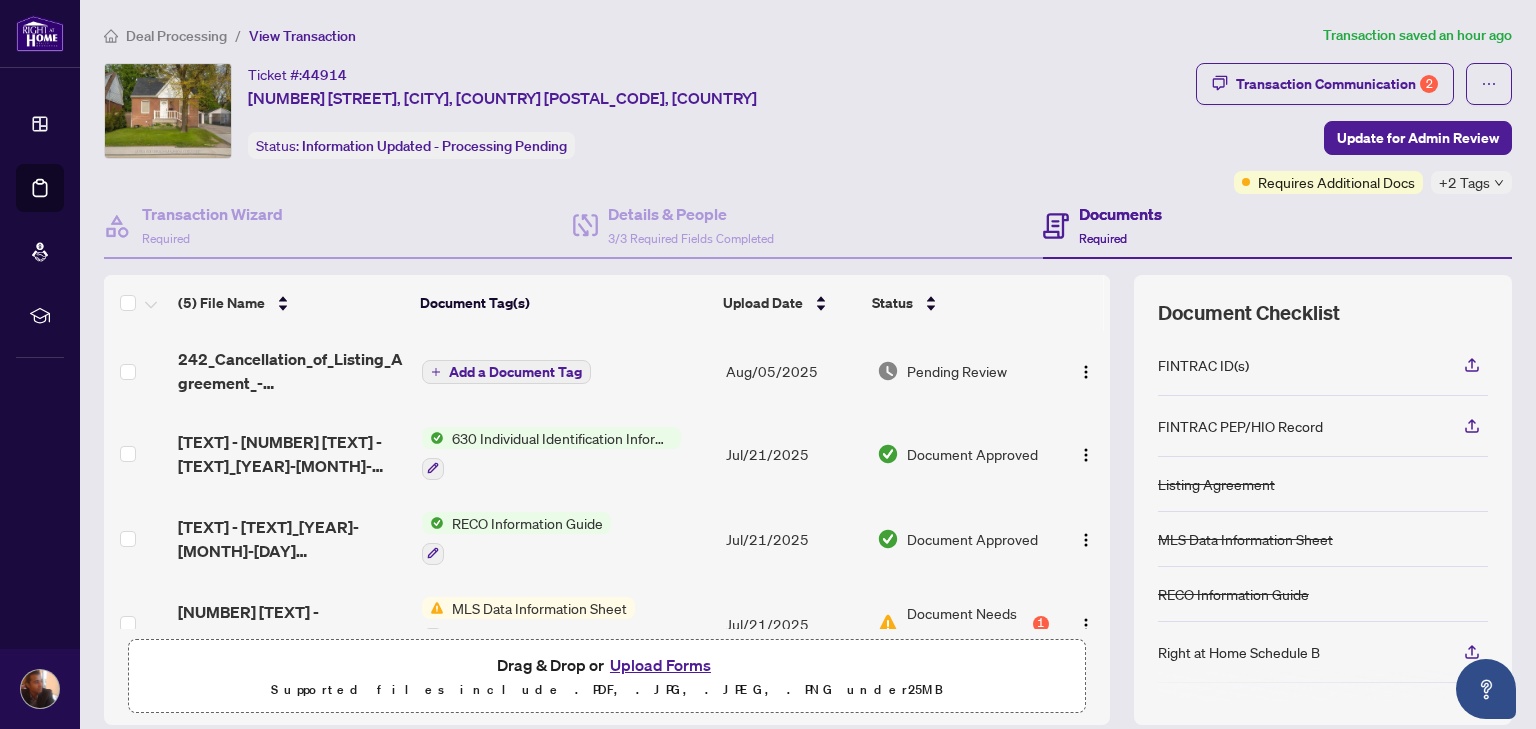 scroll, scrollTop: 0, scrollLeft: 0, axis: both 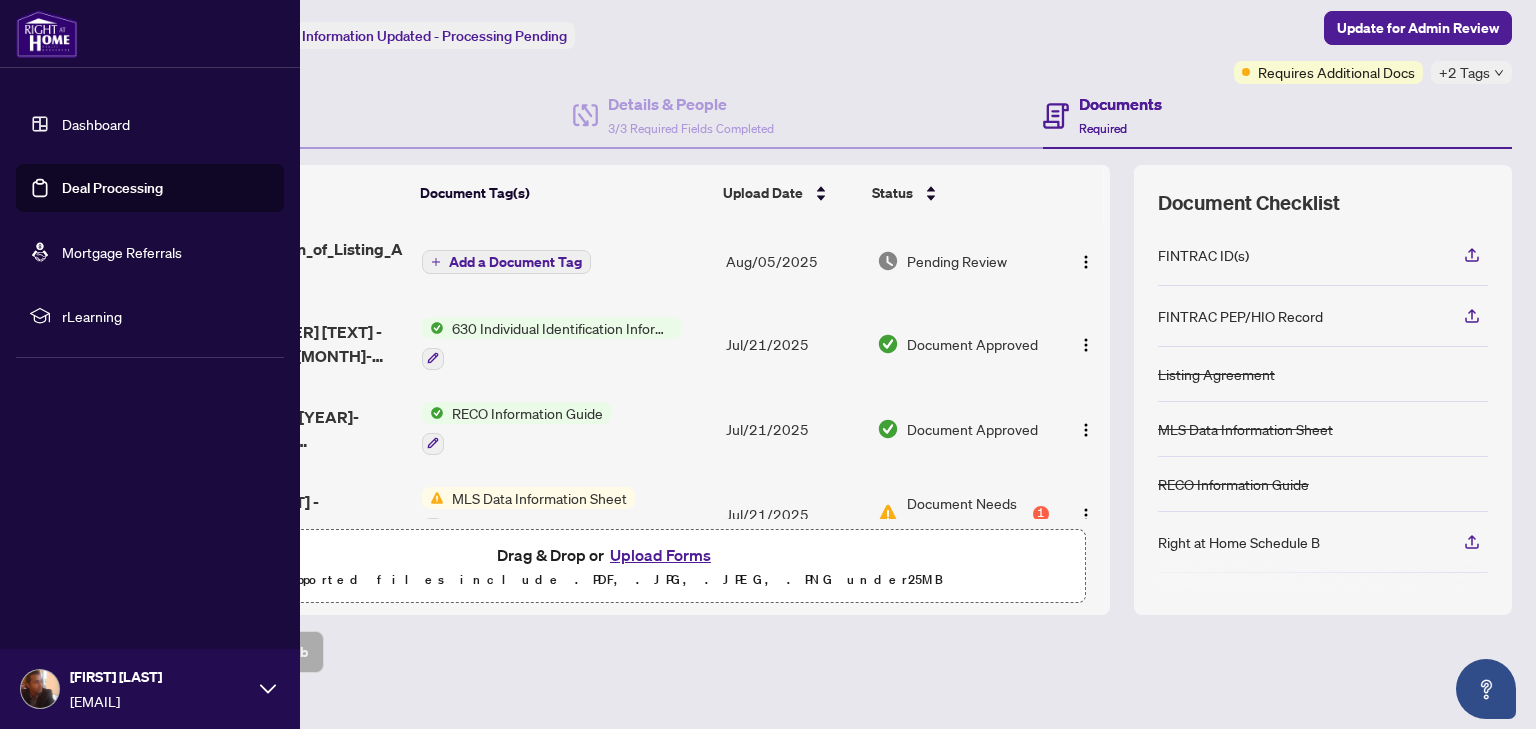 click on "Deal Processing" at bounding box center (112, 188) 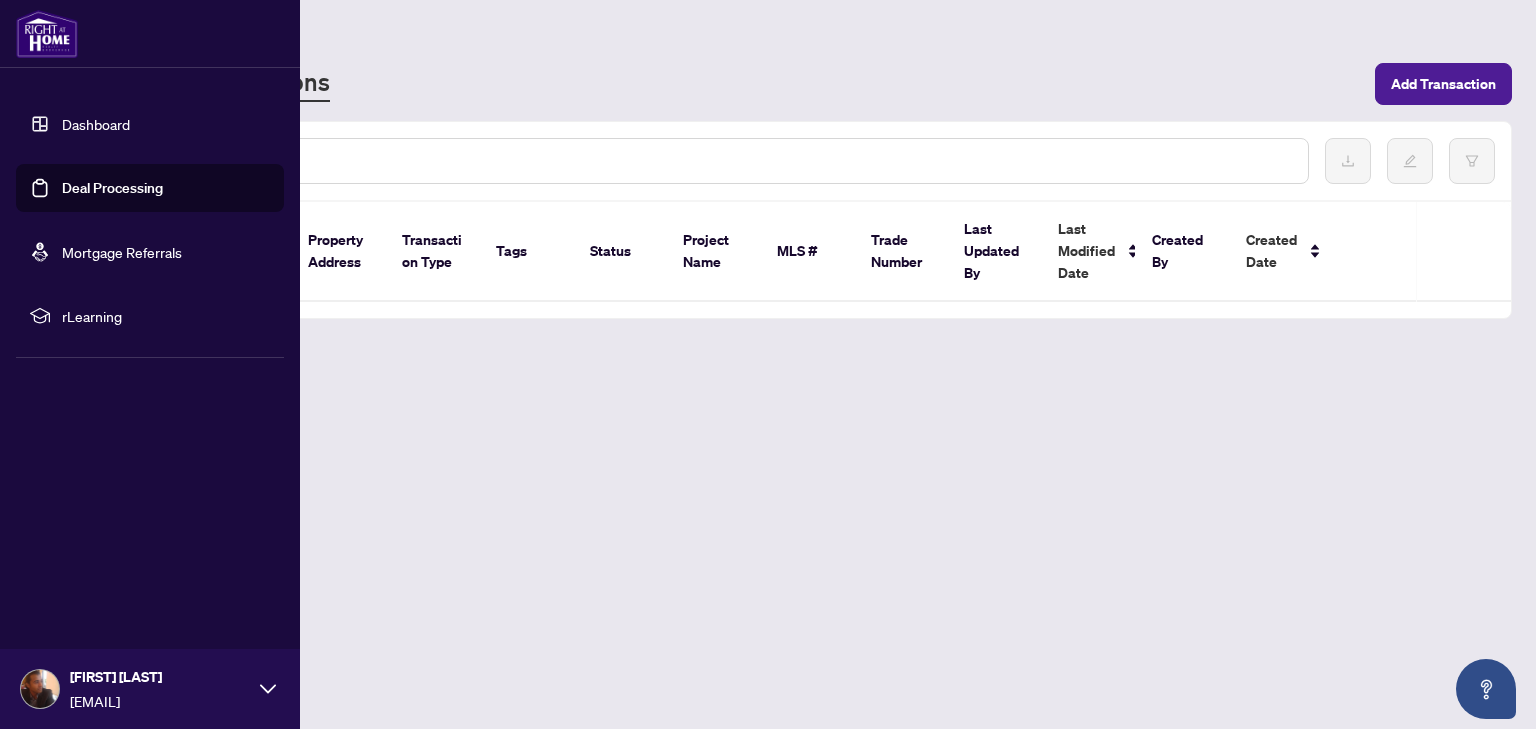 scroll, scrollTop: 0, scrollLeft: 0, axis: both 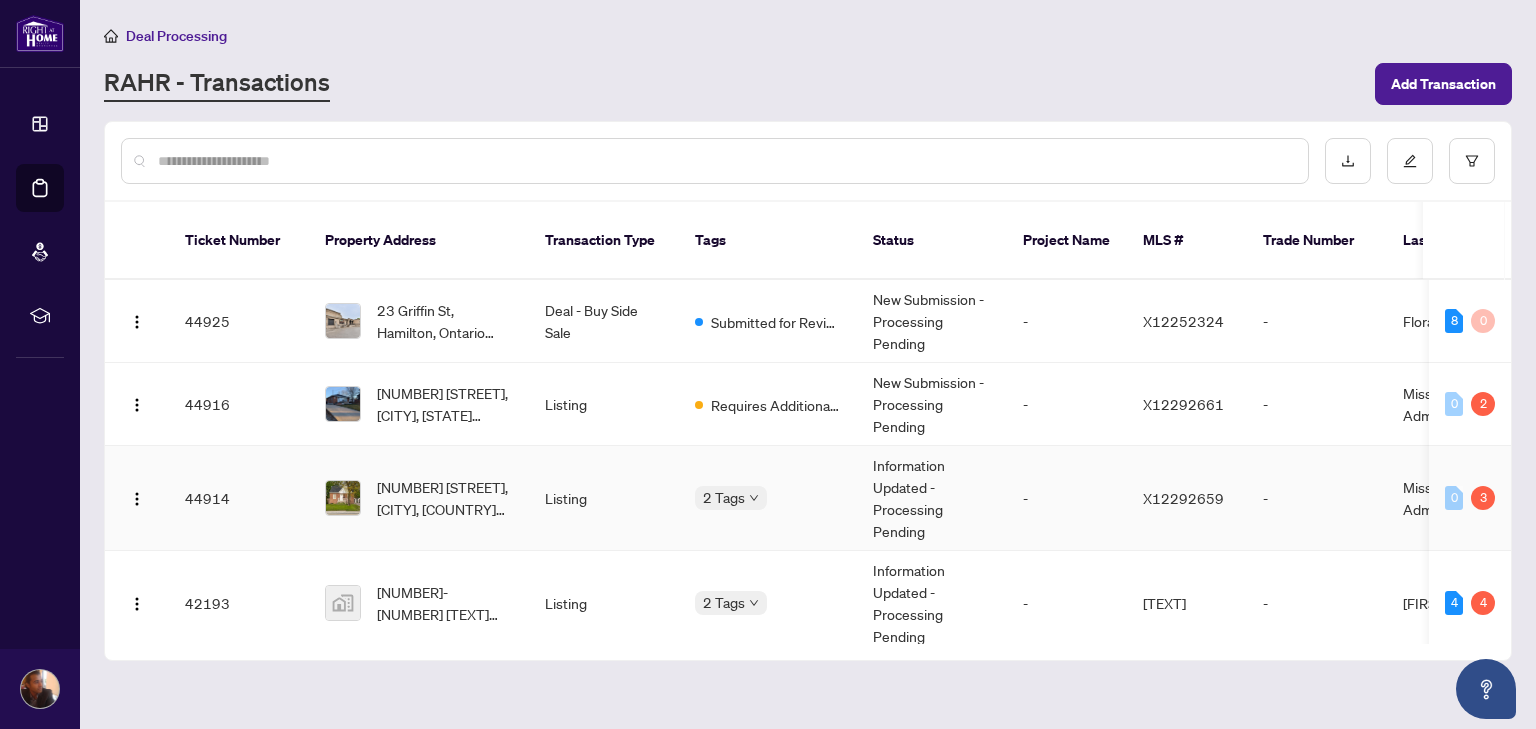 click on "Listing" at bounding box center [604, 498] 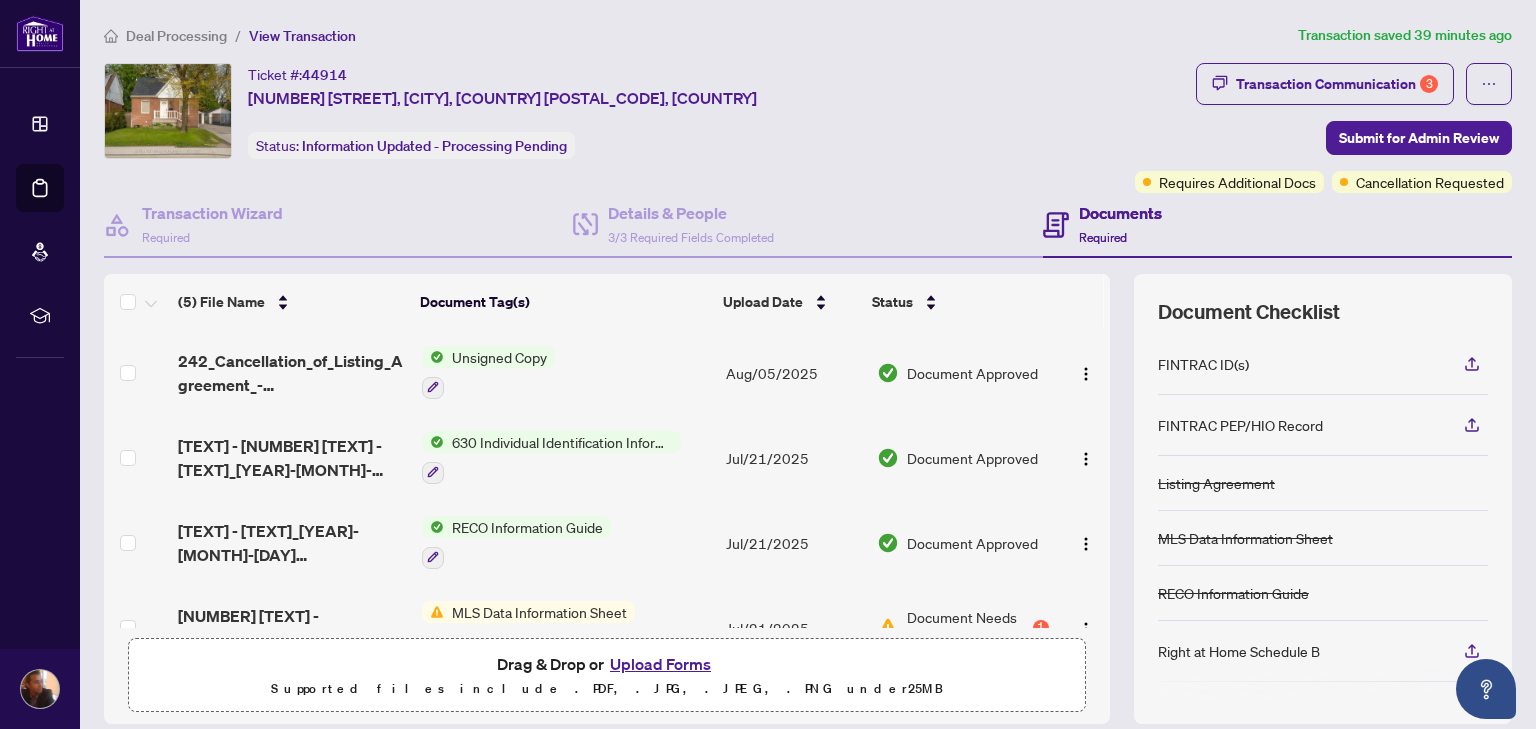 scroll, scrollTop: 99, scrollLeft: 0, axis: vertical 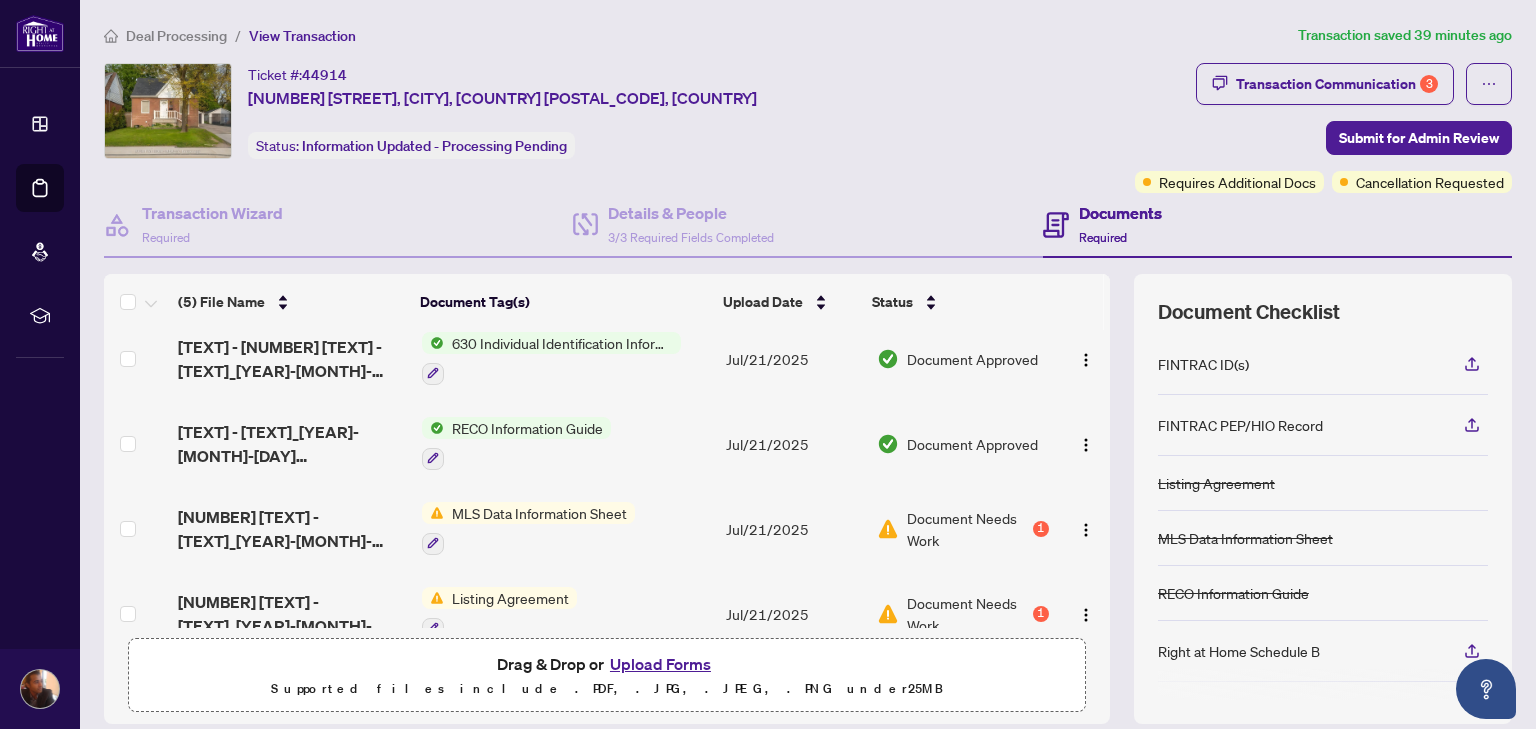 click on "RECO Information Guide" at bounding box center (566, 443) 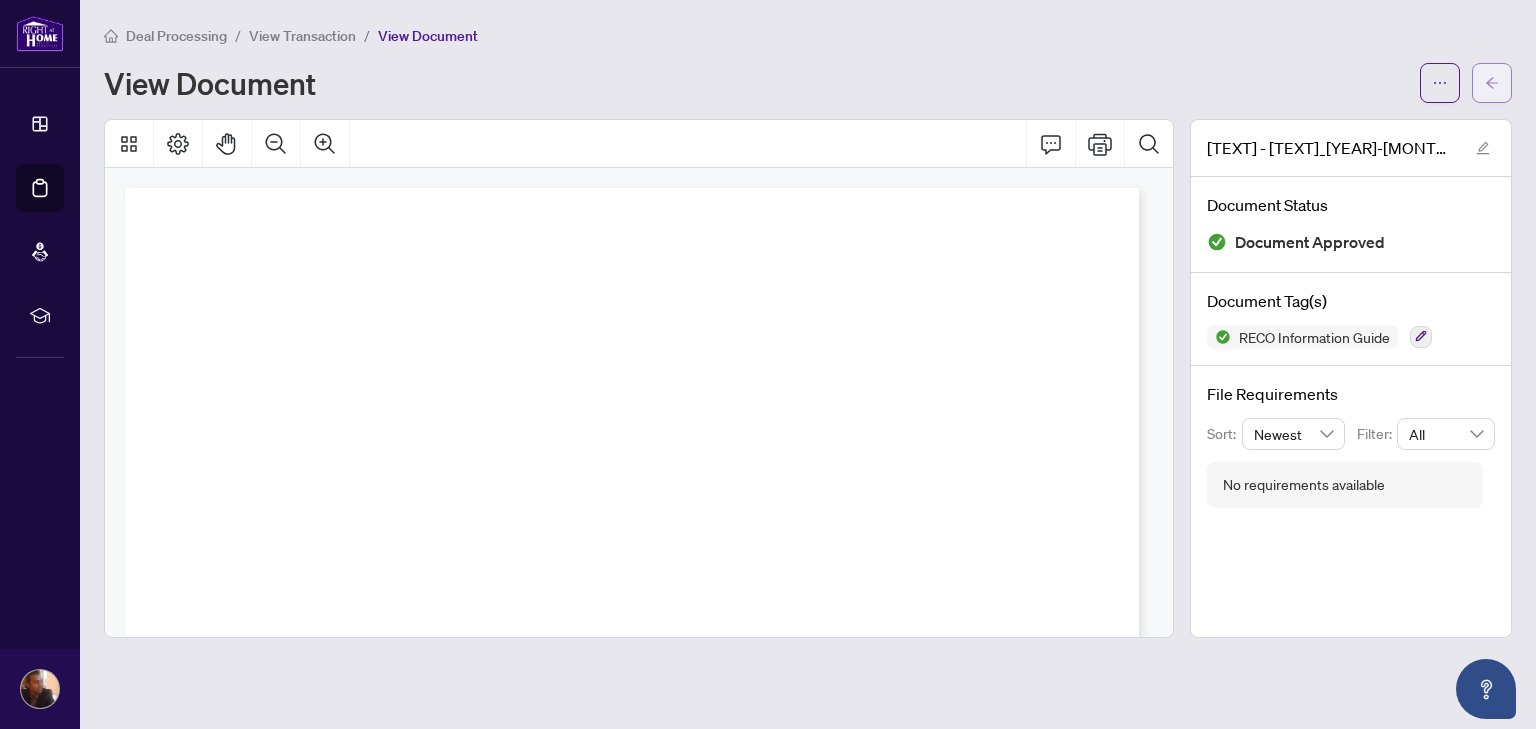 click at bounding box center (1492, 83) 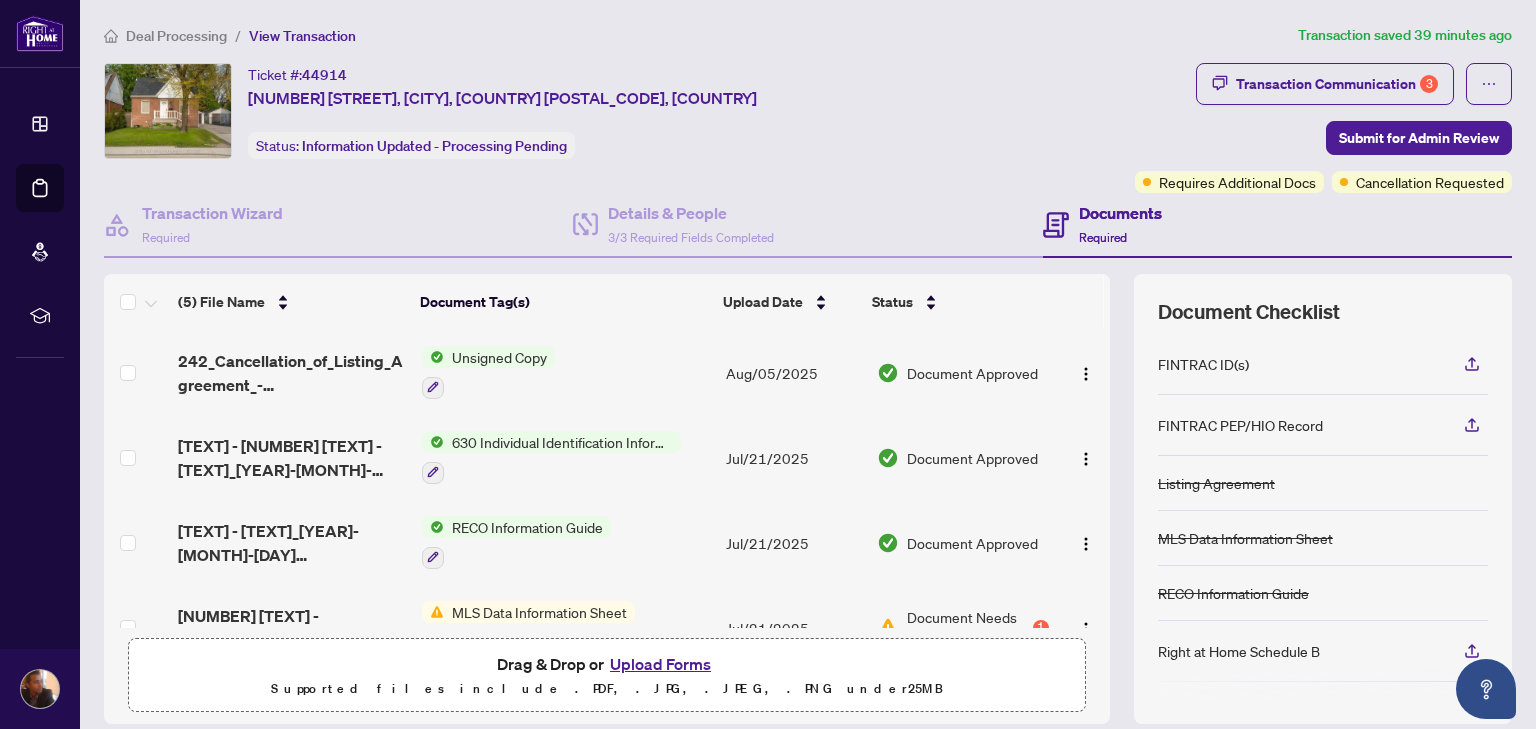 scroll, scrollTop: 129, scrollLeft: 0, axis: vertical 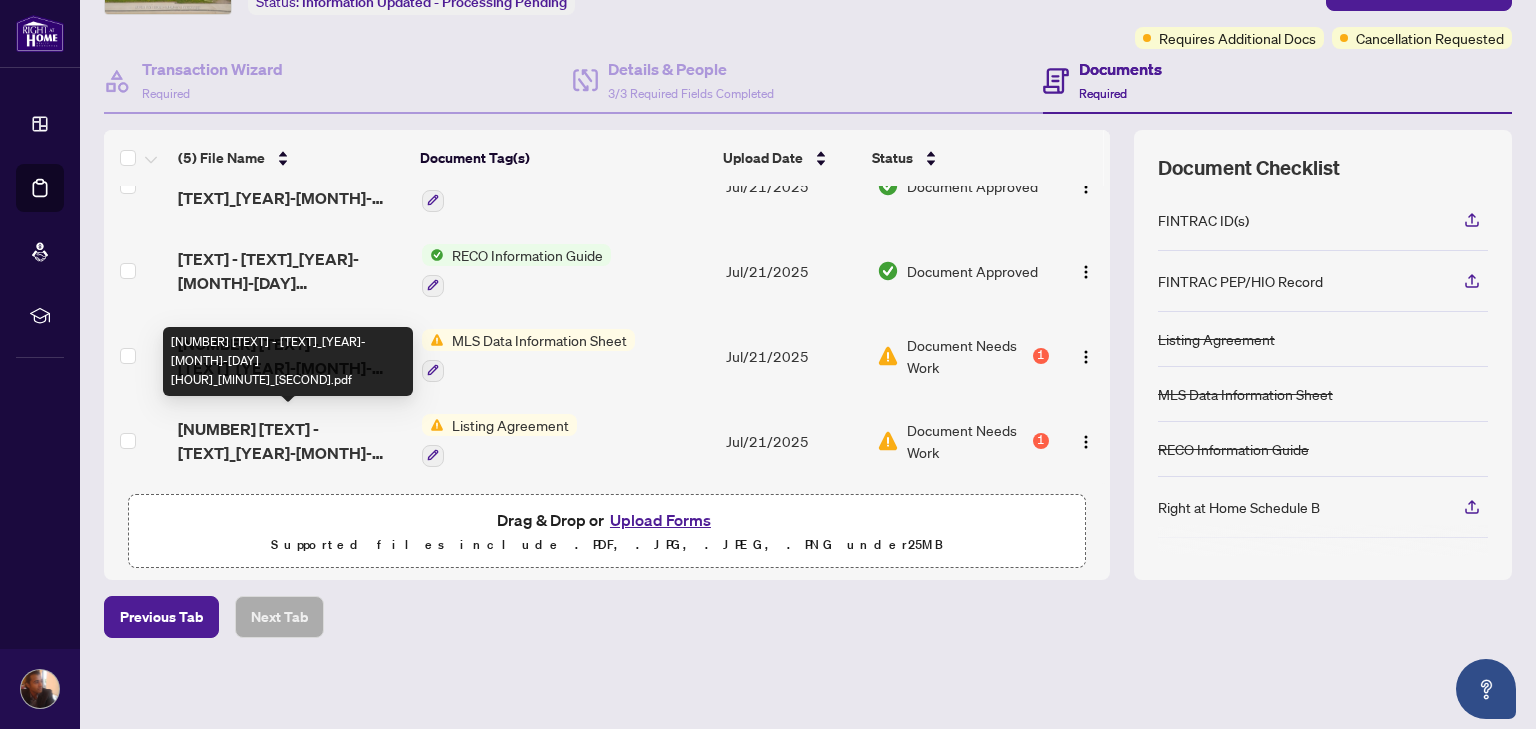 click on "[NUMBER] [TEXT] - [TEXT]_[YEAR]-[MONTH]-[DAY] [HOUR]_[MINUTE]_[SECOND].pdf" at bounding box center (291, 441) 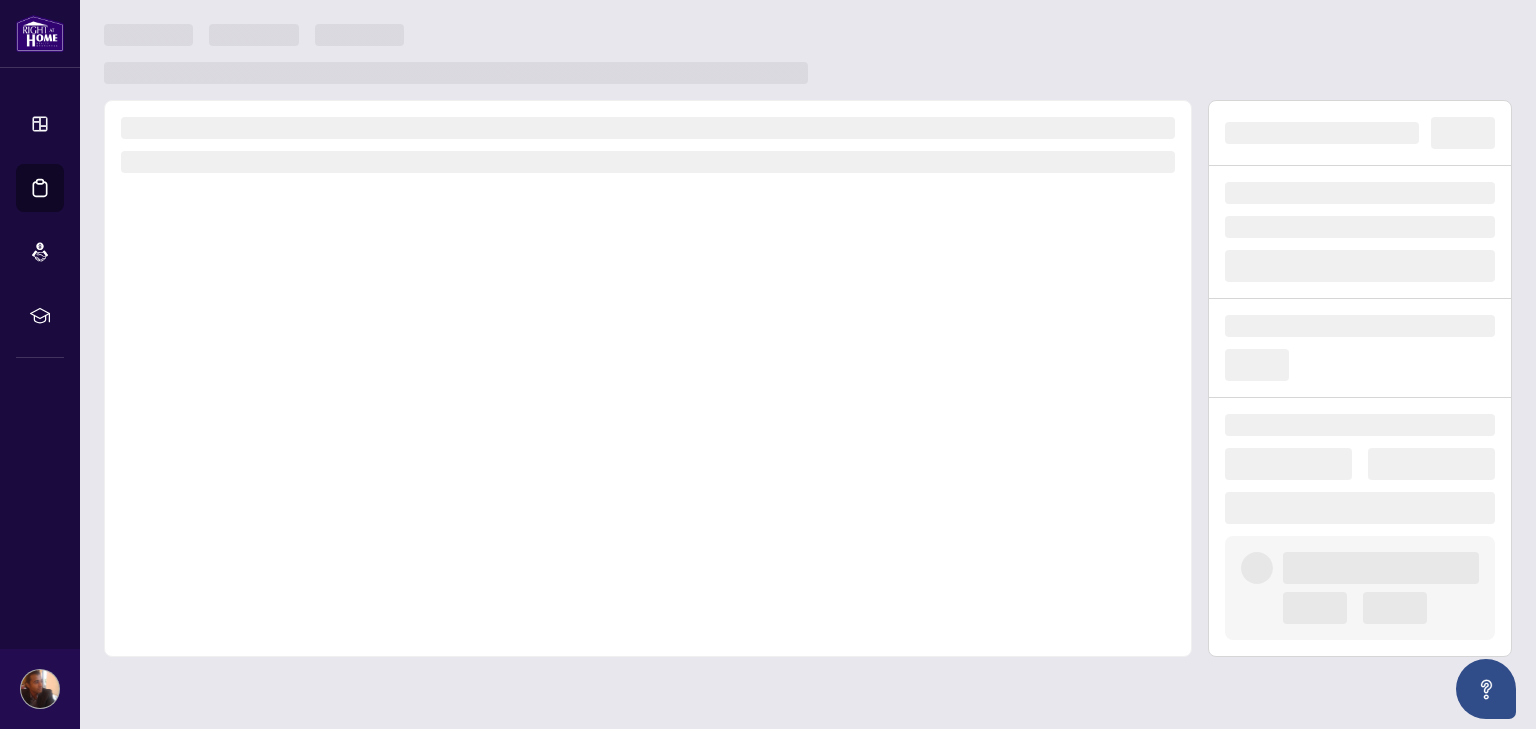 scroll, scrollTop: 0, scrollLeft: 0, axis: both 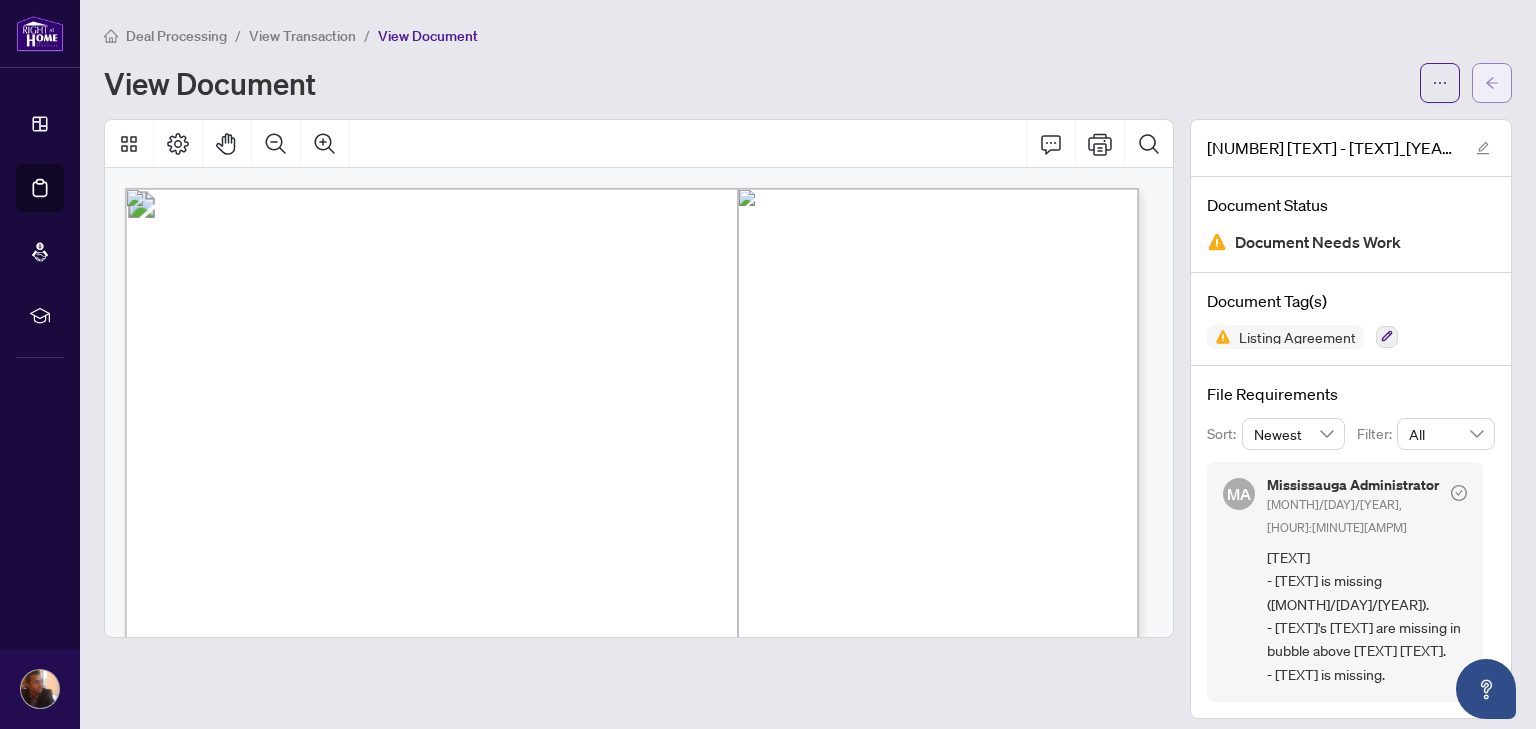 click at bounding box center (1492, 83) 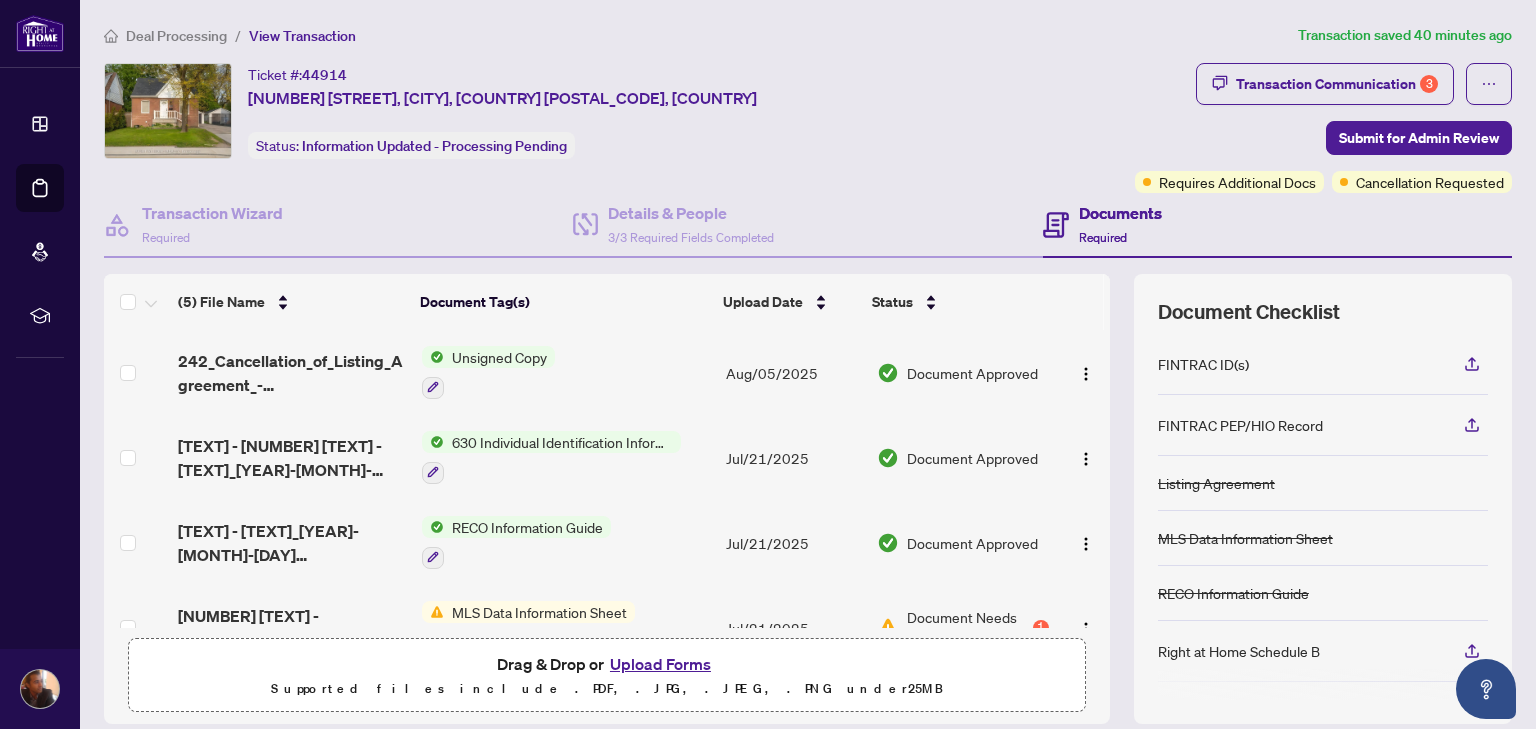 scroll, scrollTop: 129, scrollLeft: 0, axis: vertical 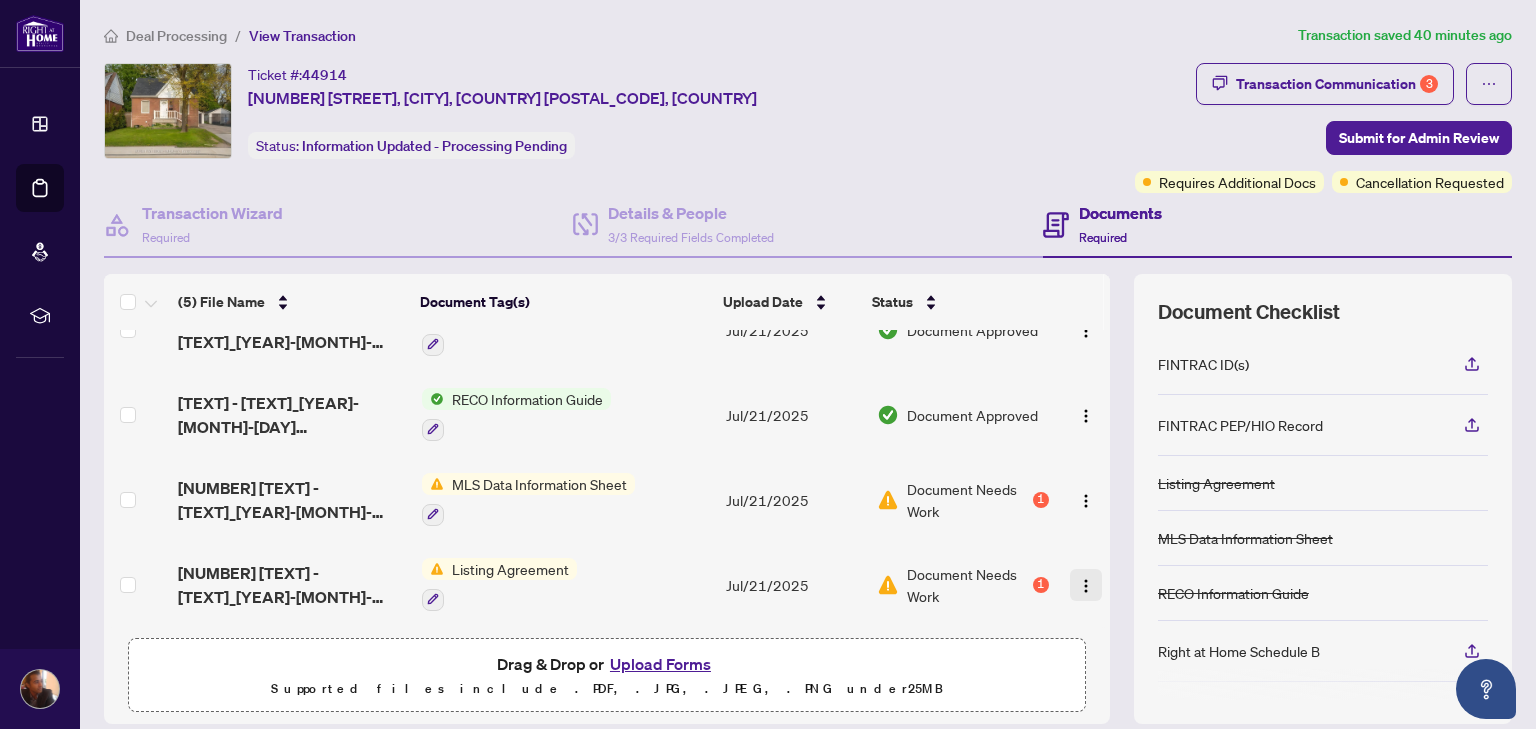 click at bounding box center (1086, 586) 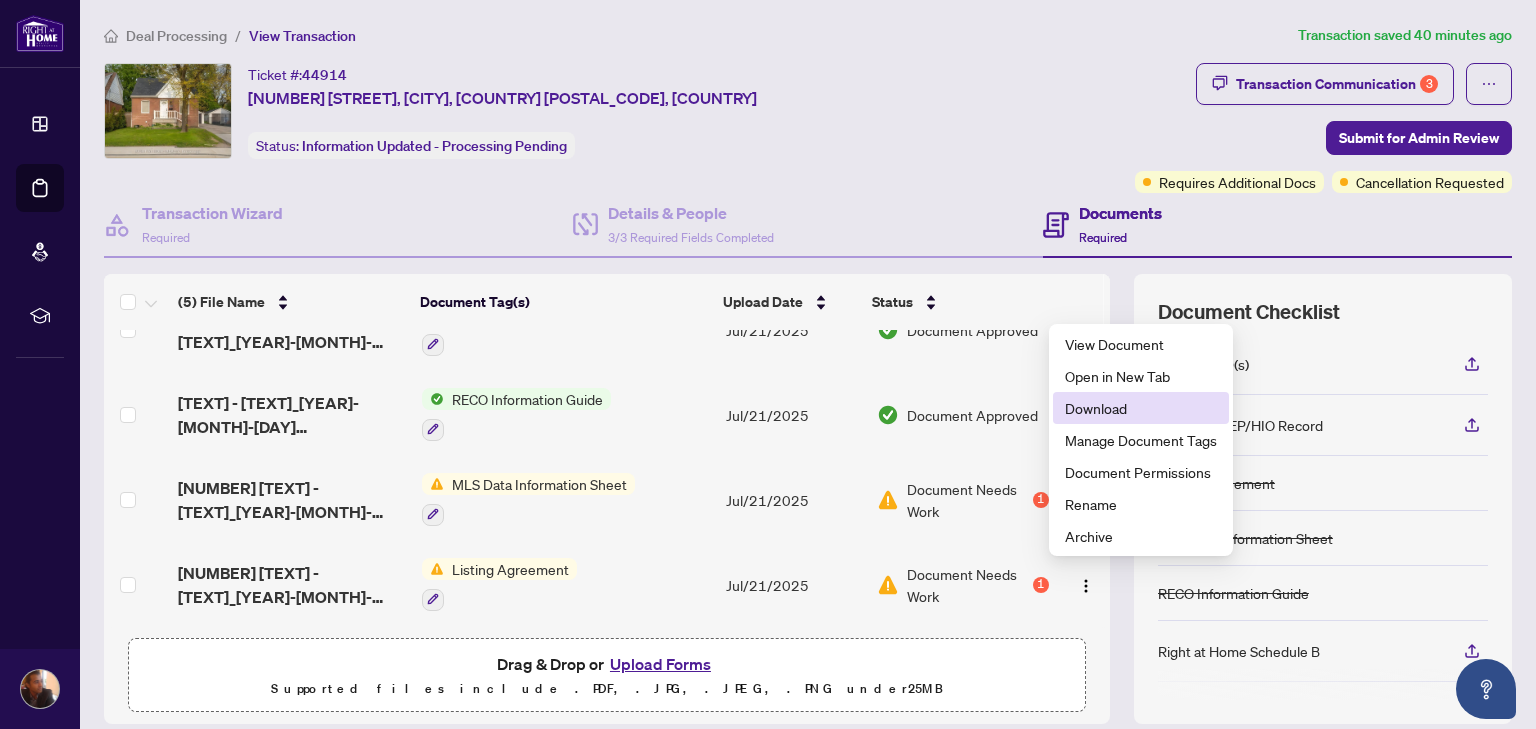 click on "Download" at bounding box center (1141, 408) 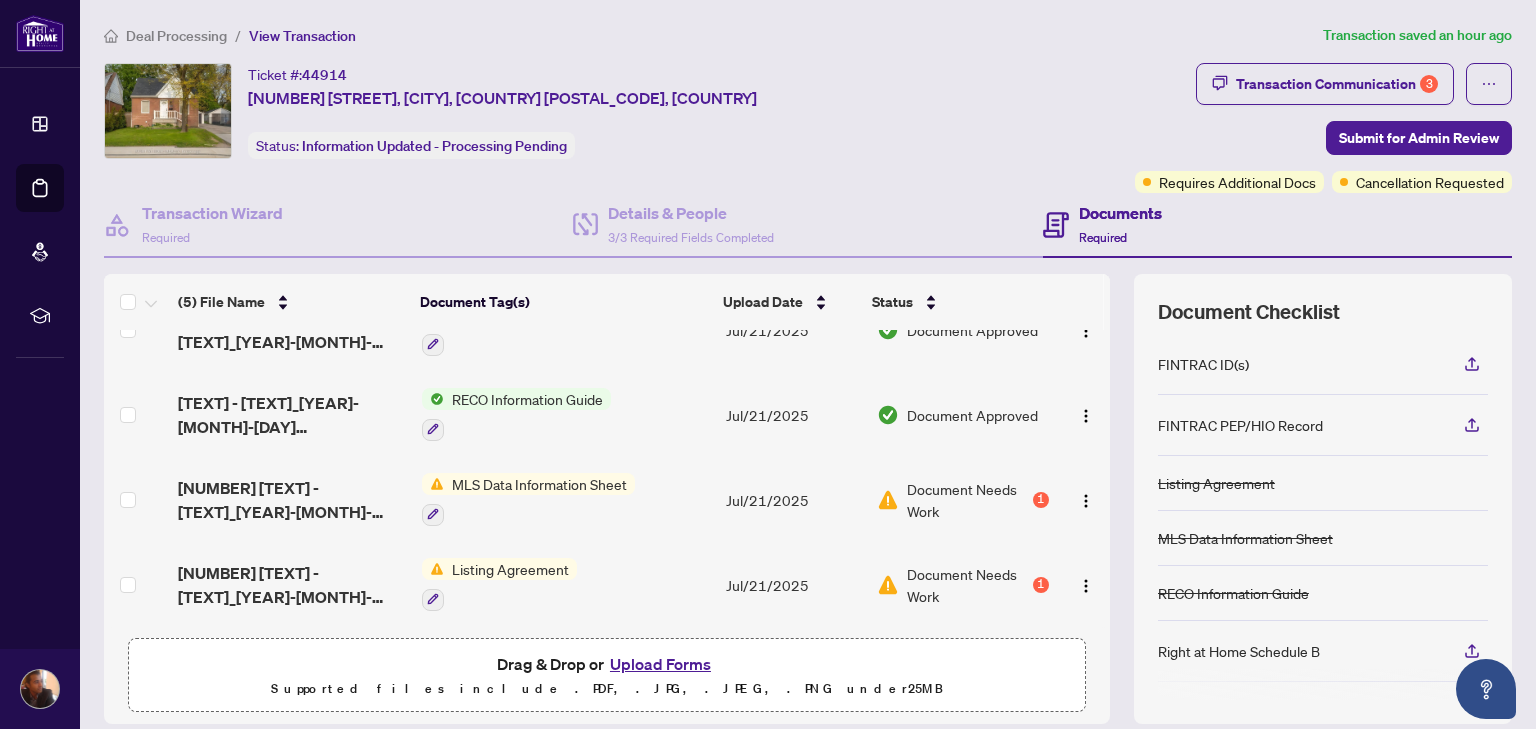 click on "MLS Data Information Sheet" at bounding box center [528, 499] 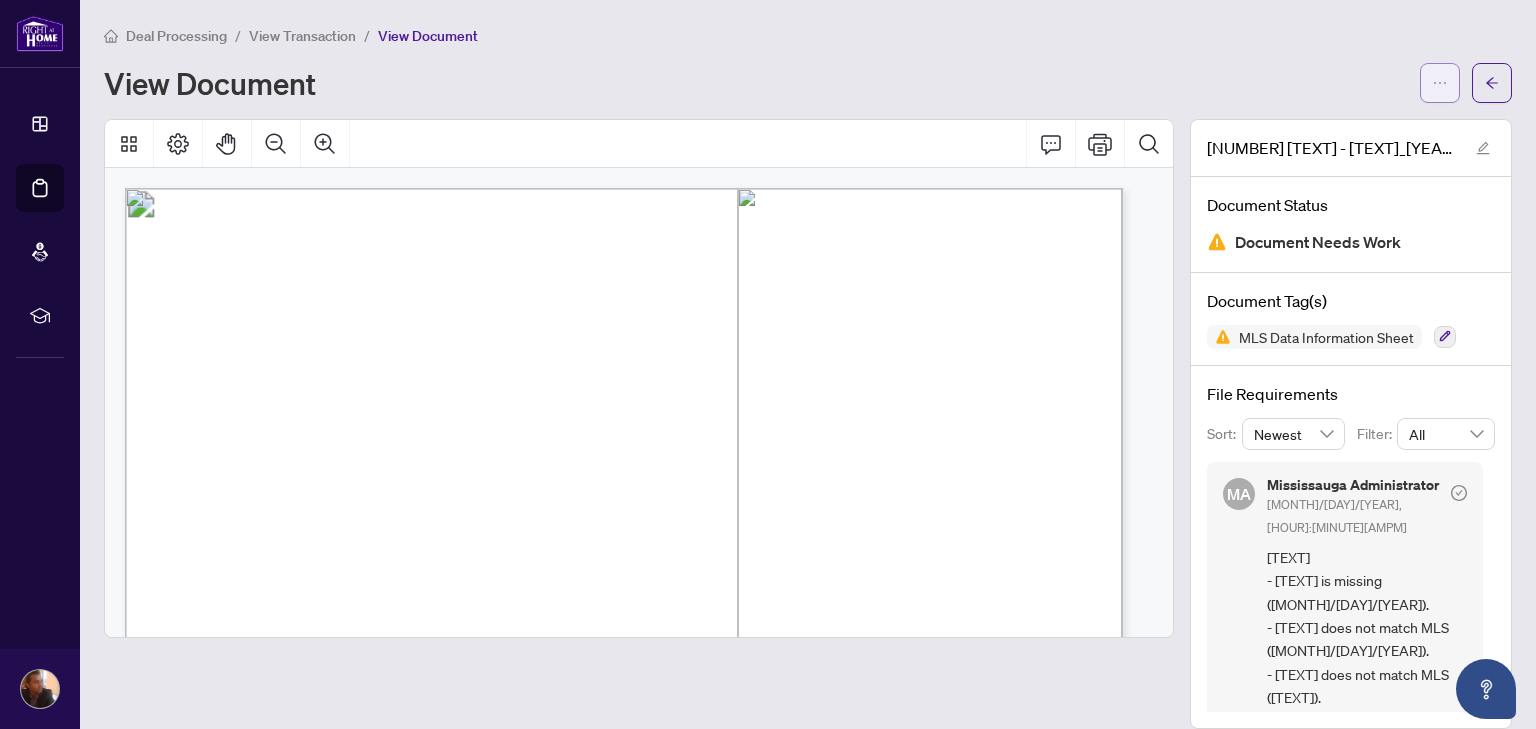 click at bounding box center [1440, 83] 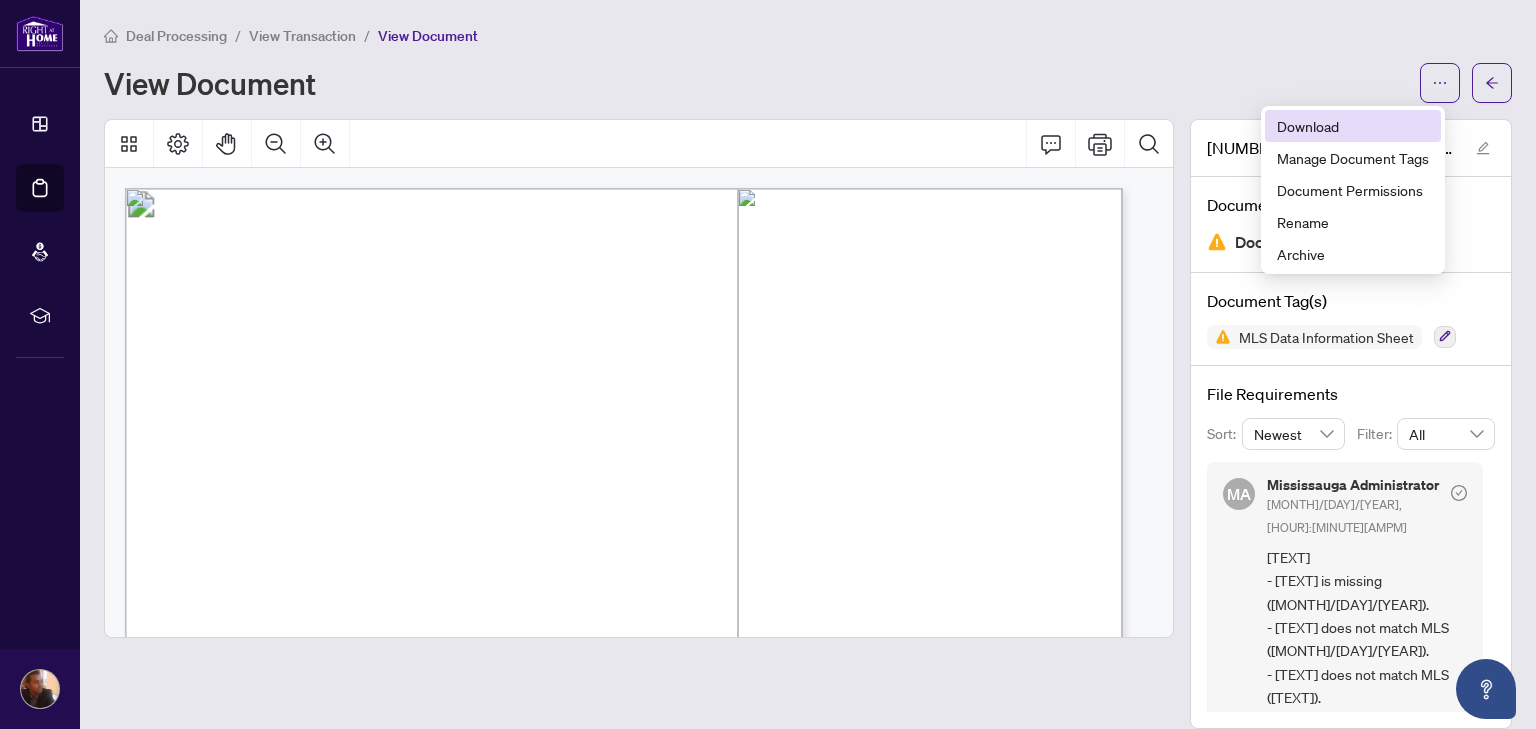 click on "Download" at bounding box center (1353, 126) 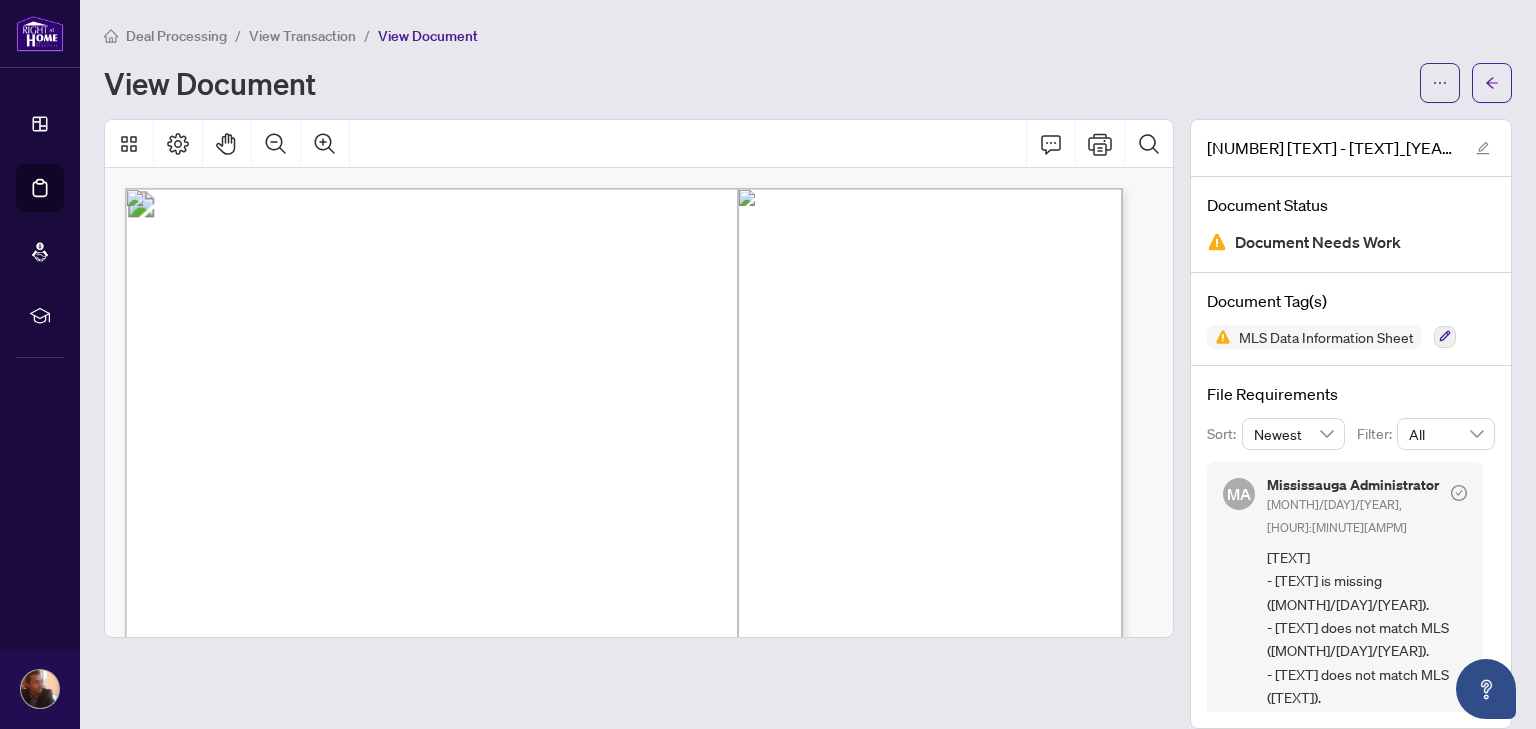 click on "Deal Processing / View Transaction / View Document View Document" at bounding box center (808, 63) 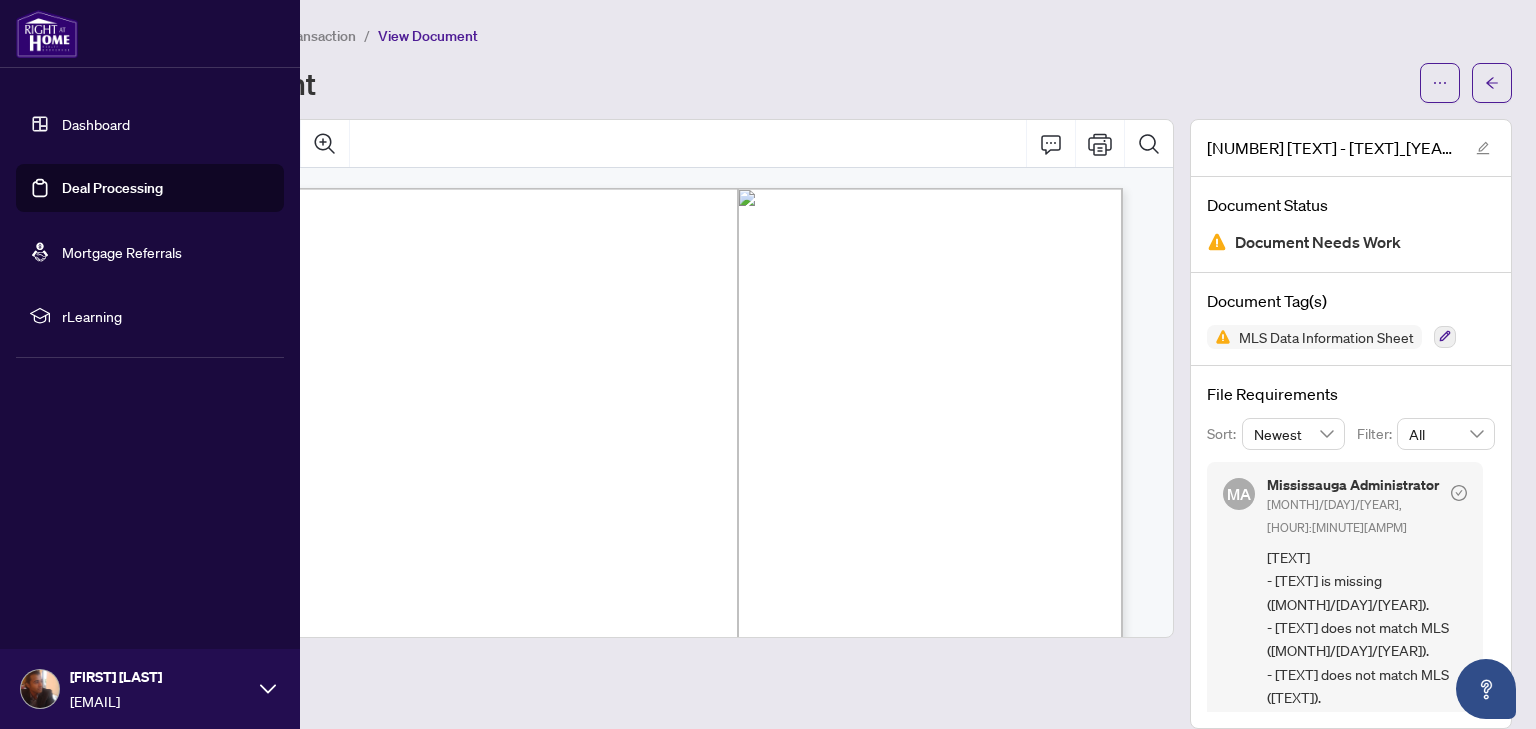 click on "Deal Processing" at bounding box center (112, 188) 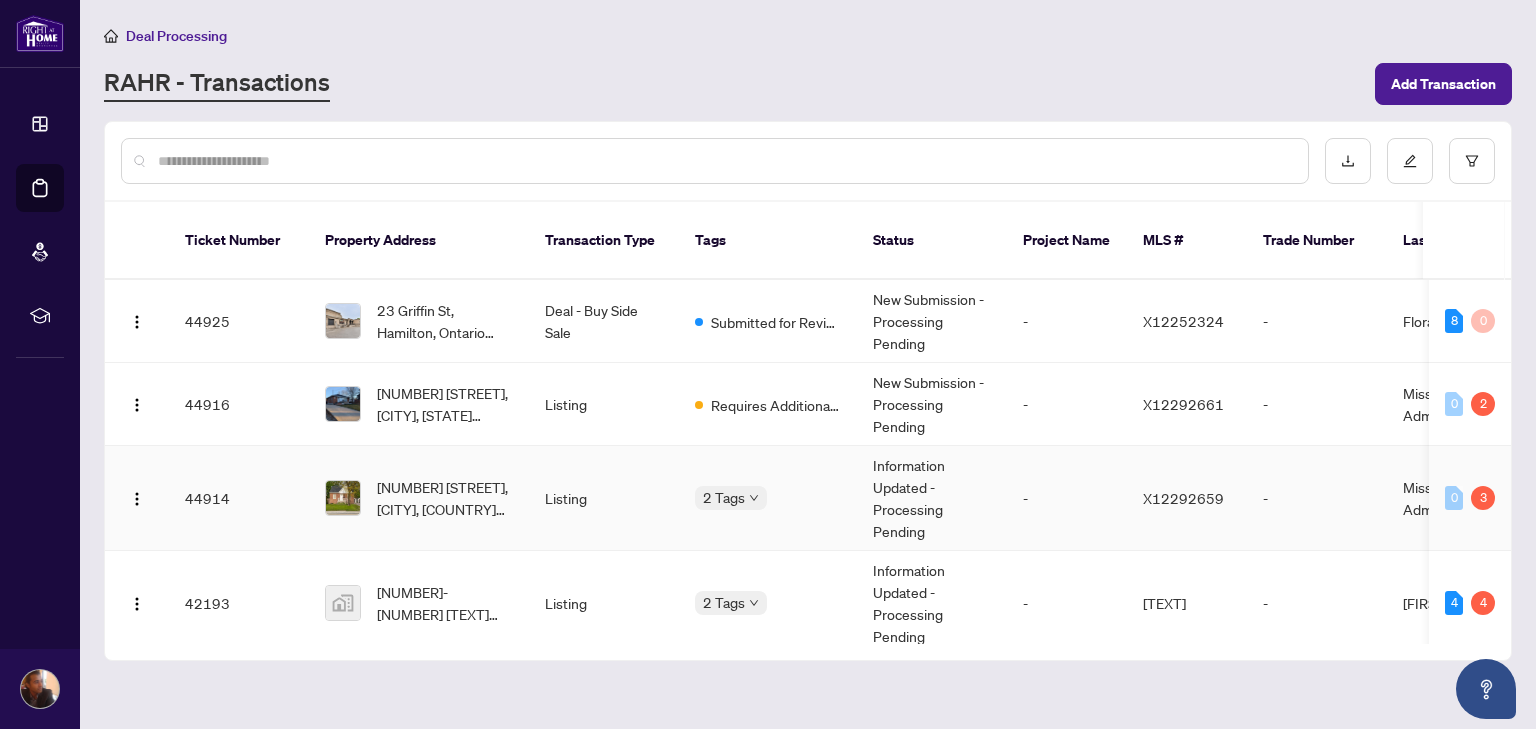 click on "Listing" at bounding box center (604, 498) 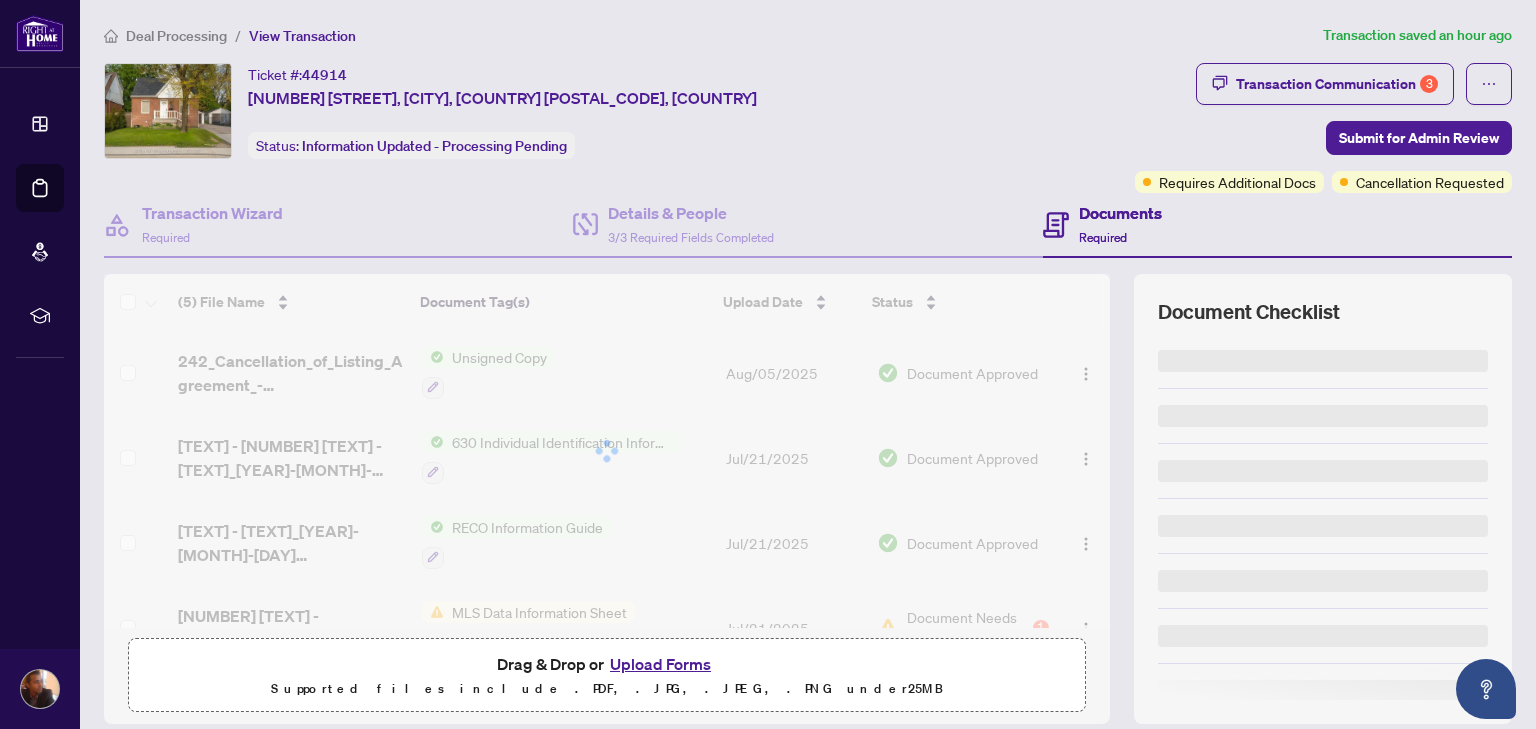 scroll, scrollTop: 134, scrollLeft: 0, axis: vertical 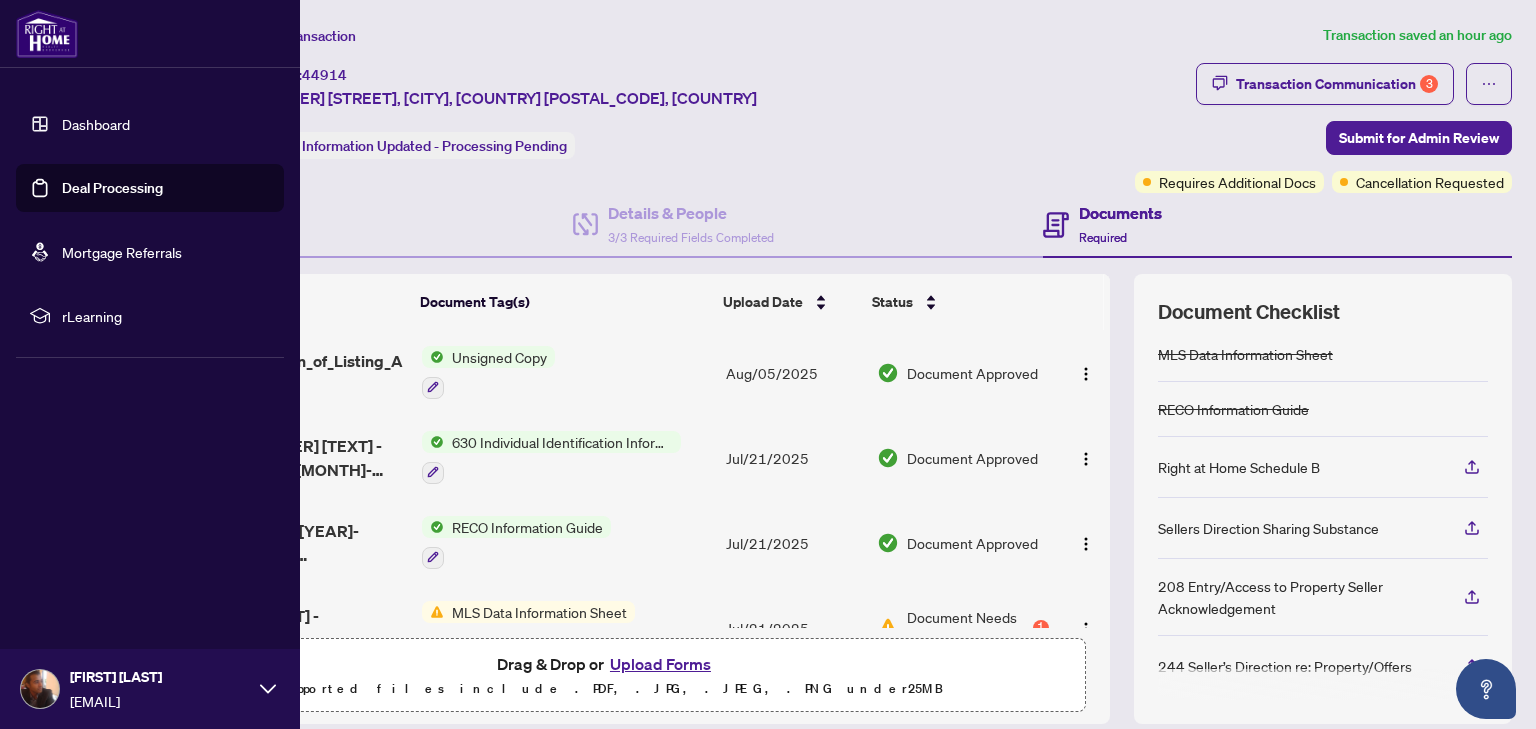 click on "[TEXT] [TEXT] [TEXT] [FIRST] [LAST] [EMAIL]" at bounding box center [150, 364] 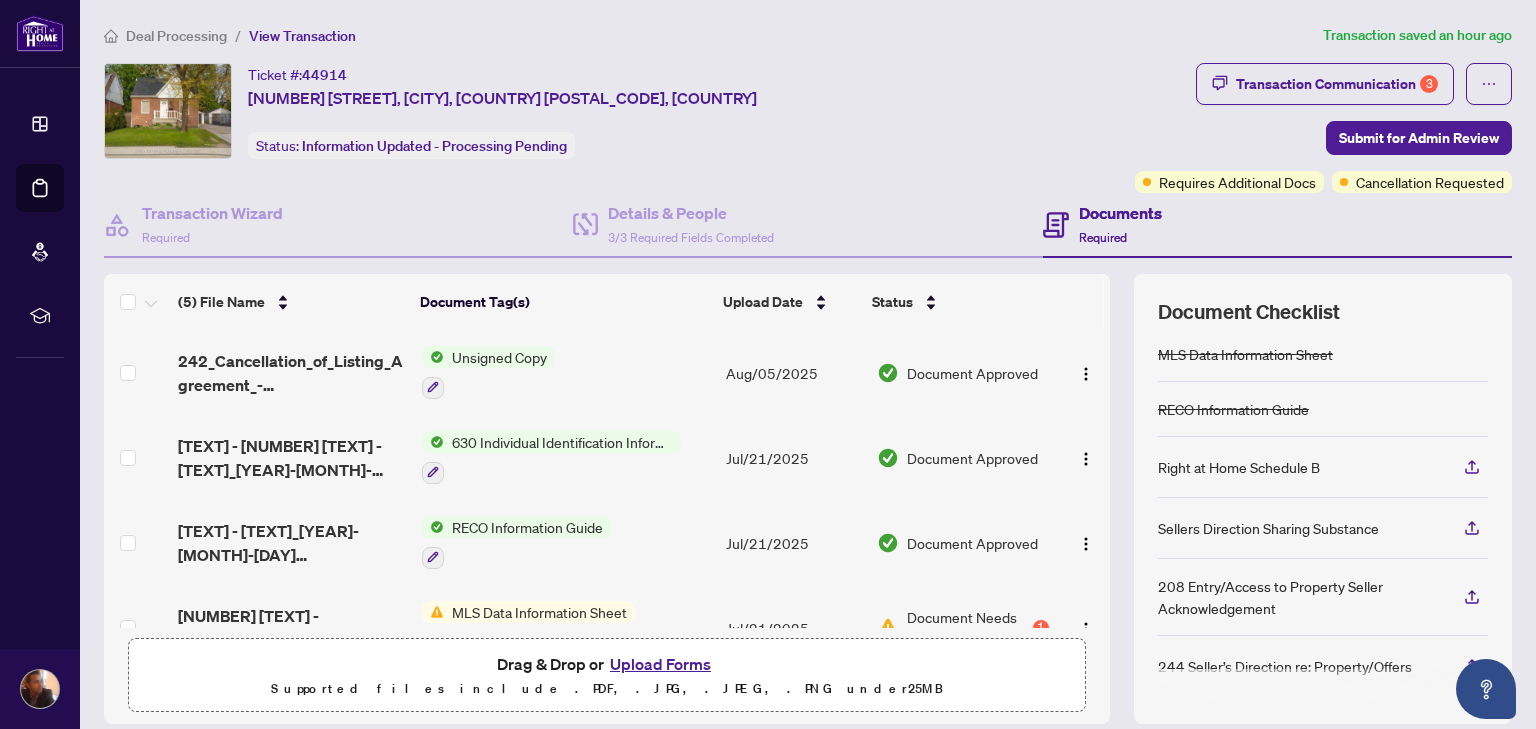 click on "Upload Forms" at bounding box center [660, 664] 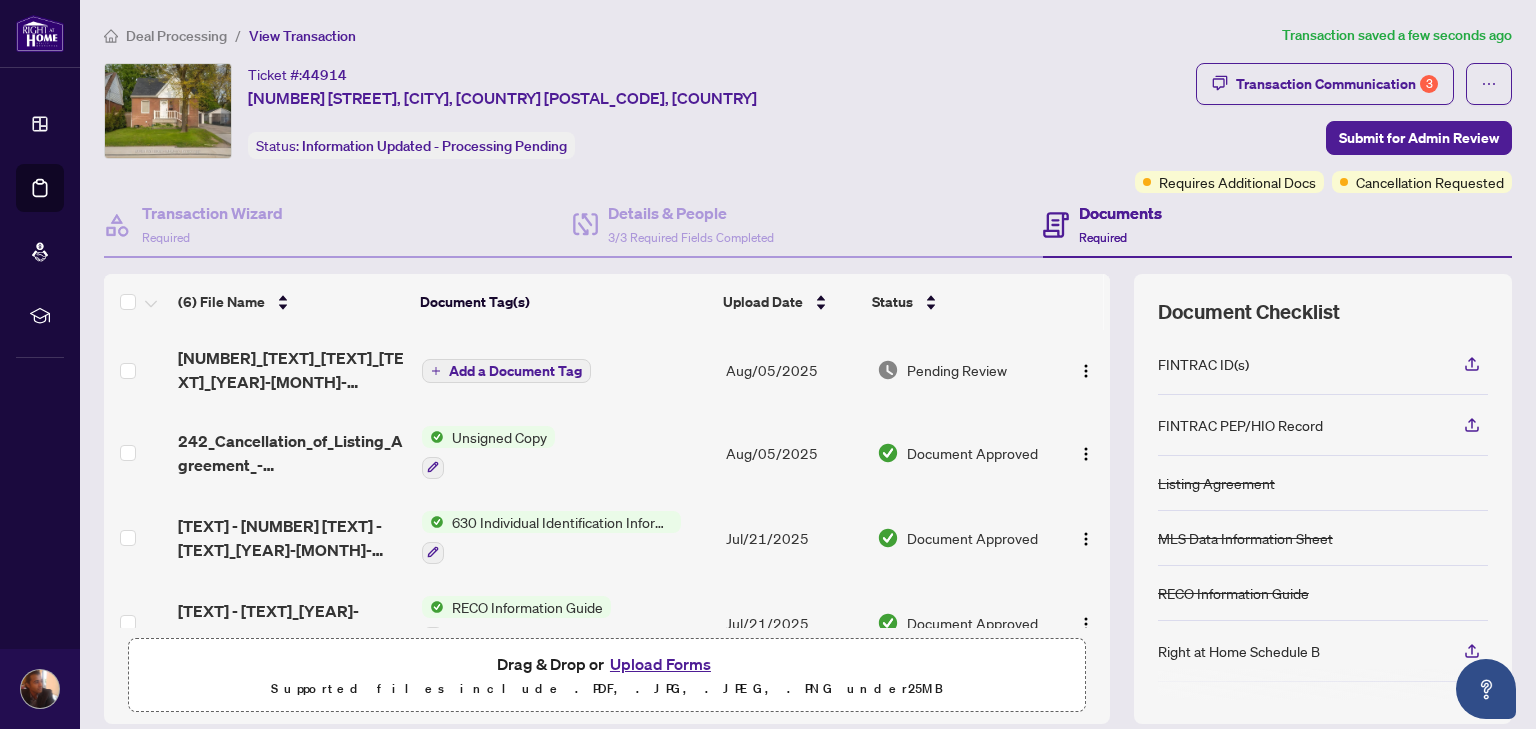 click on "Upload Forms" at bounding box center [660, 664] 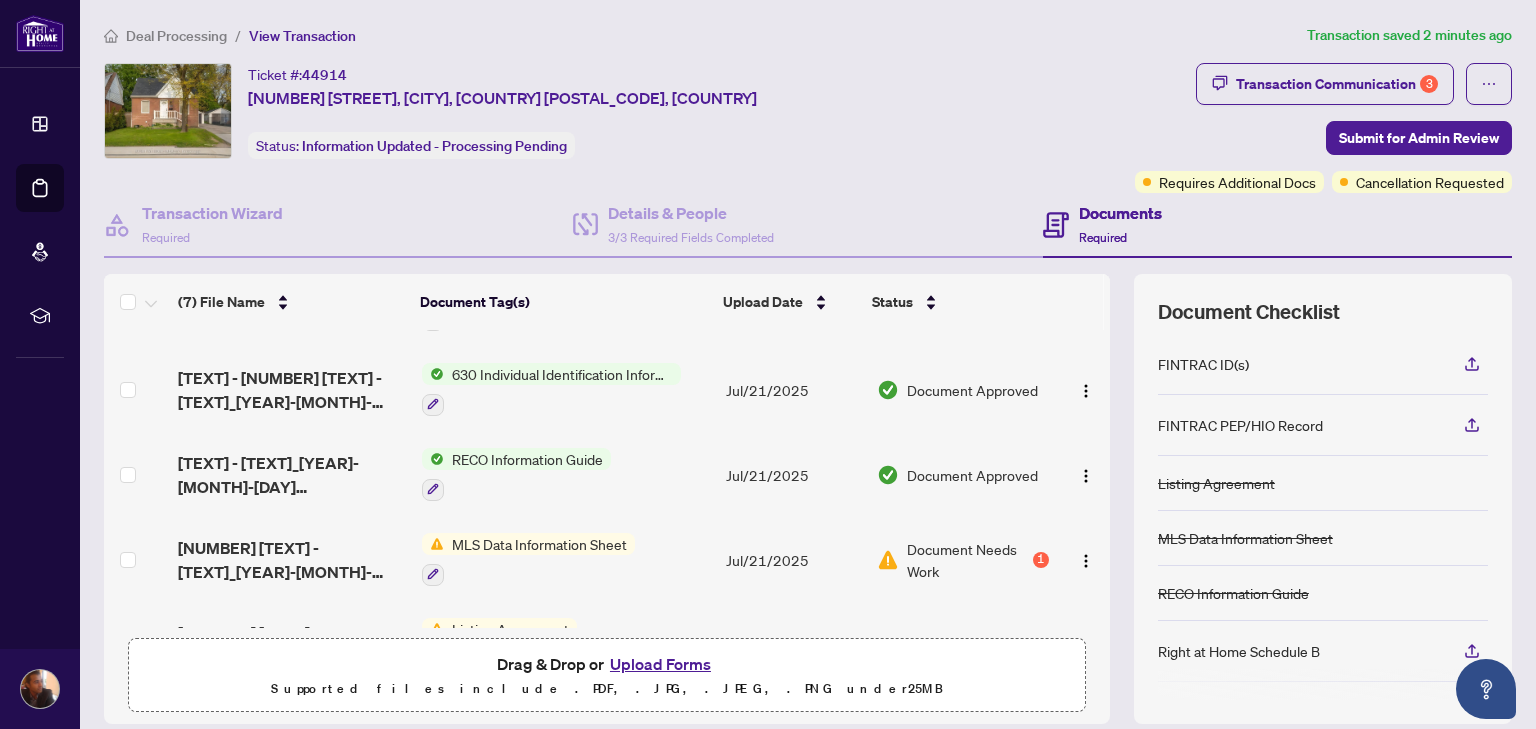 scroll, scrollTop: 237, scrollLeft: 0, axis: vertical 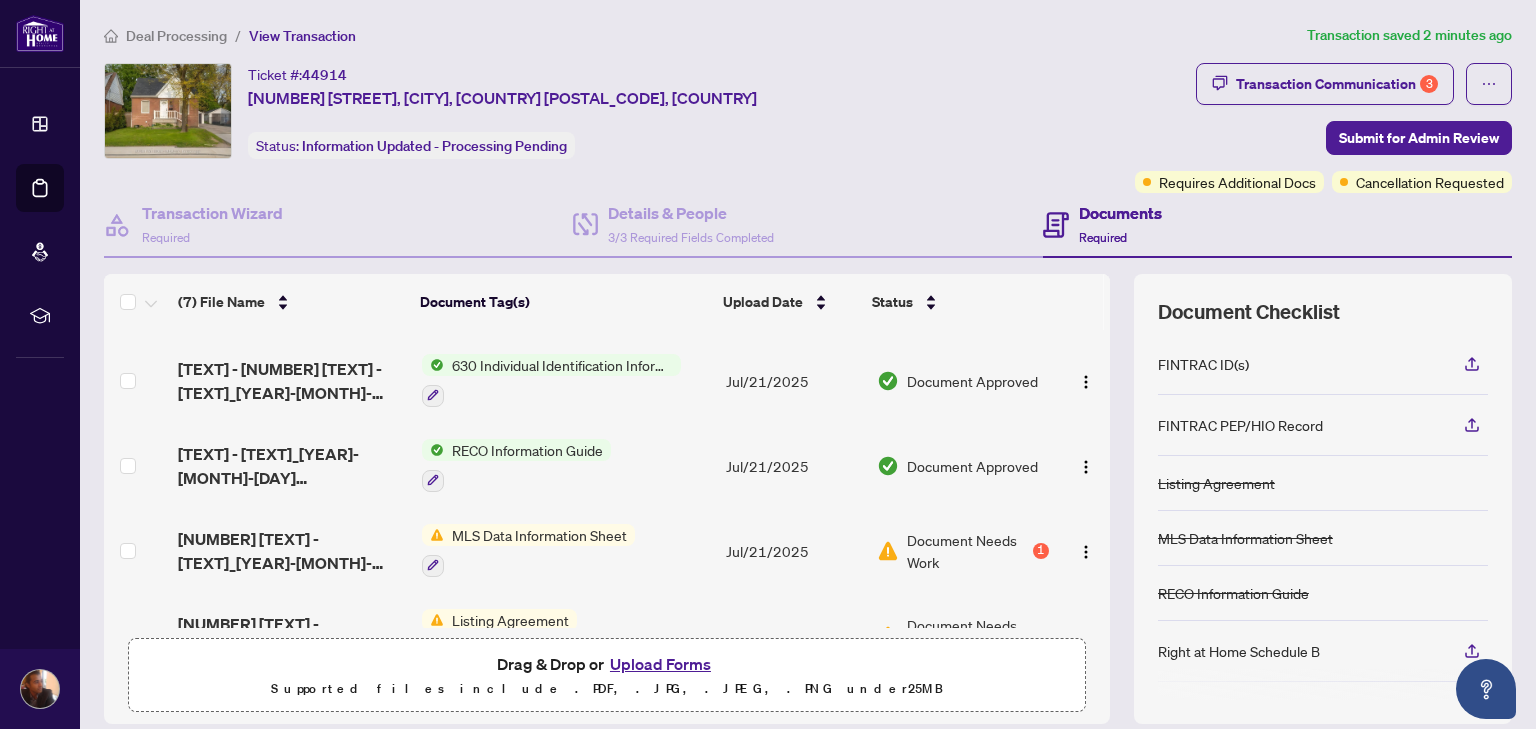 click on "Upload Forms" at bounding box center (660, 664) 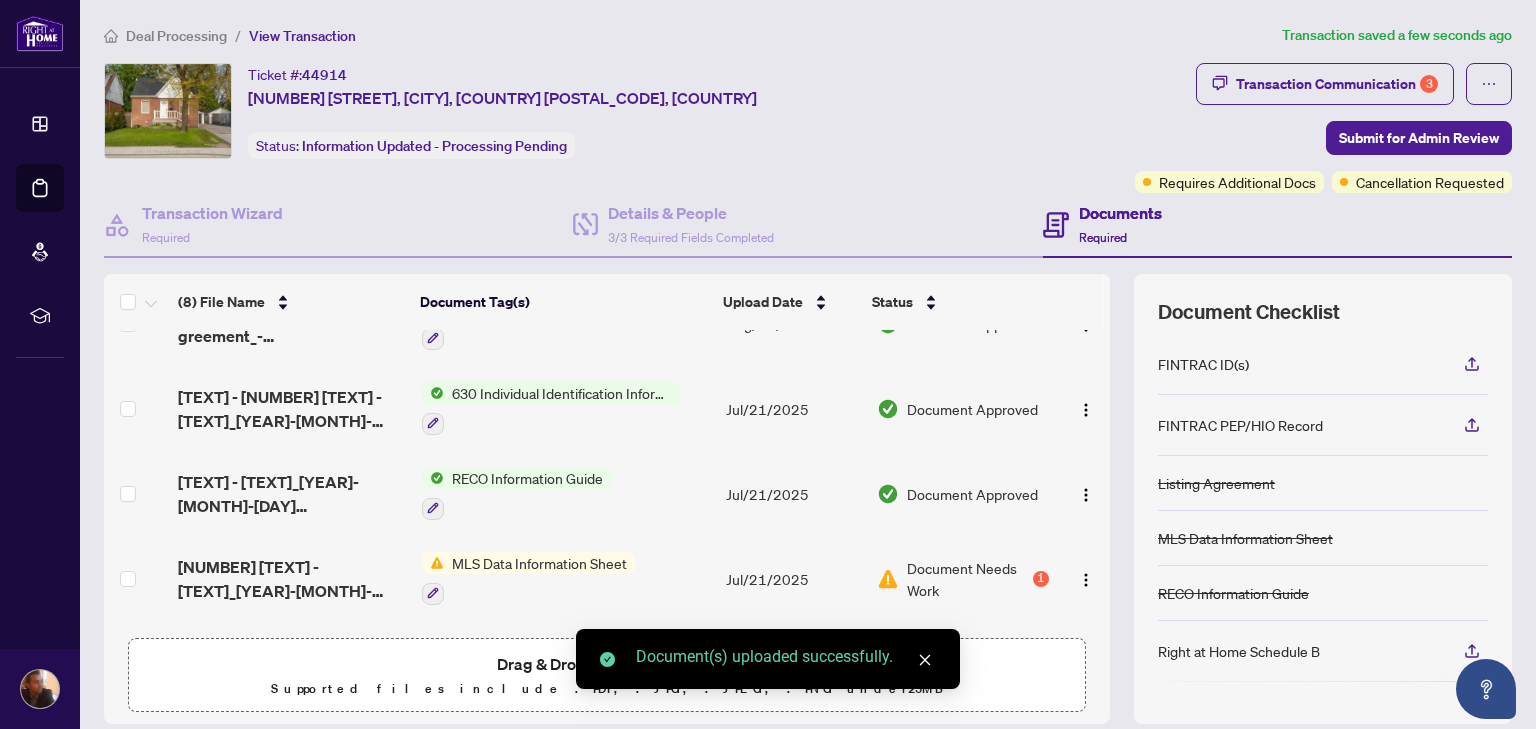 scroll, scrollTop: 369, scrollLeft: 0, axis: vertical 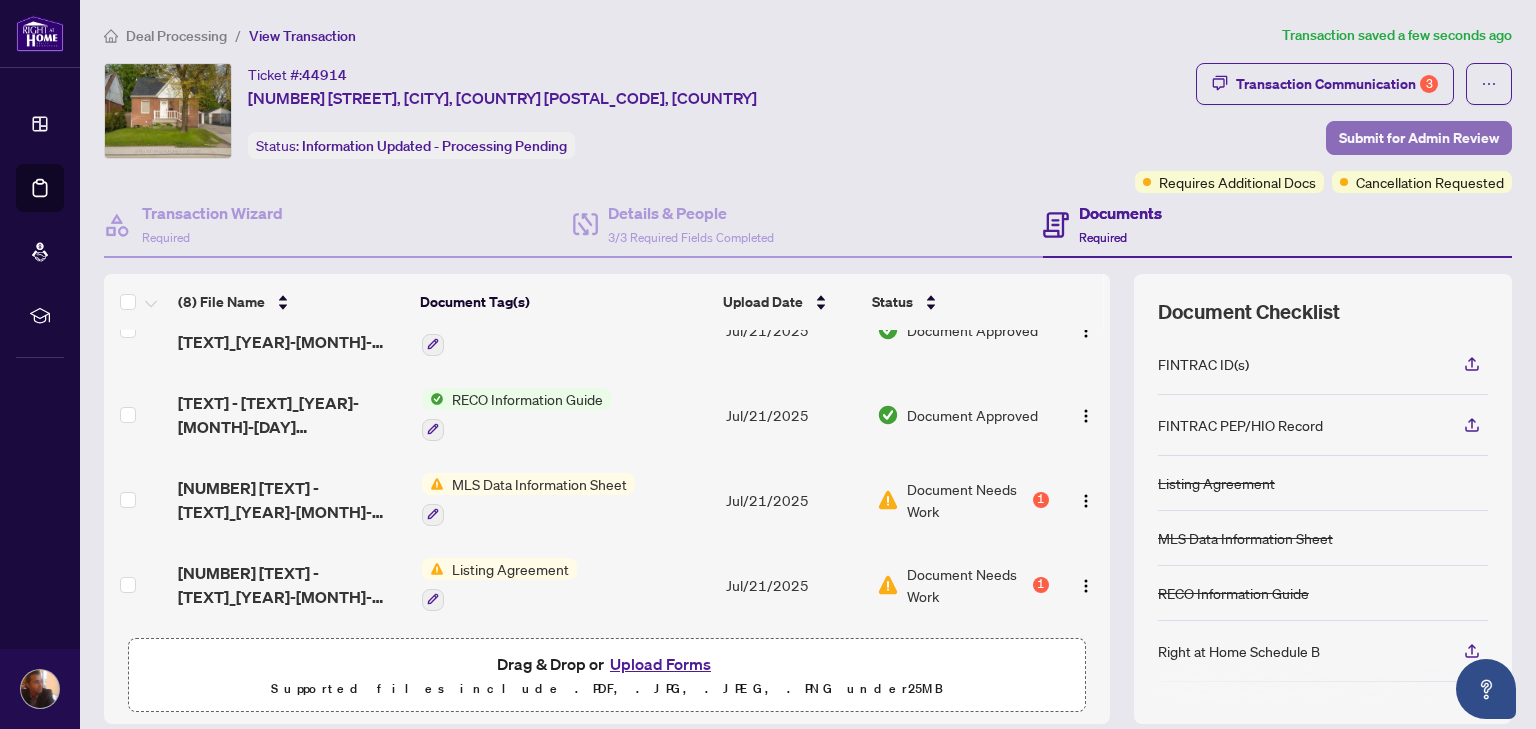 click on "Submit for Admin Review" at bounding box center [1419, 138] 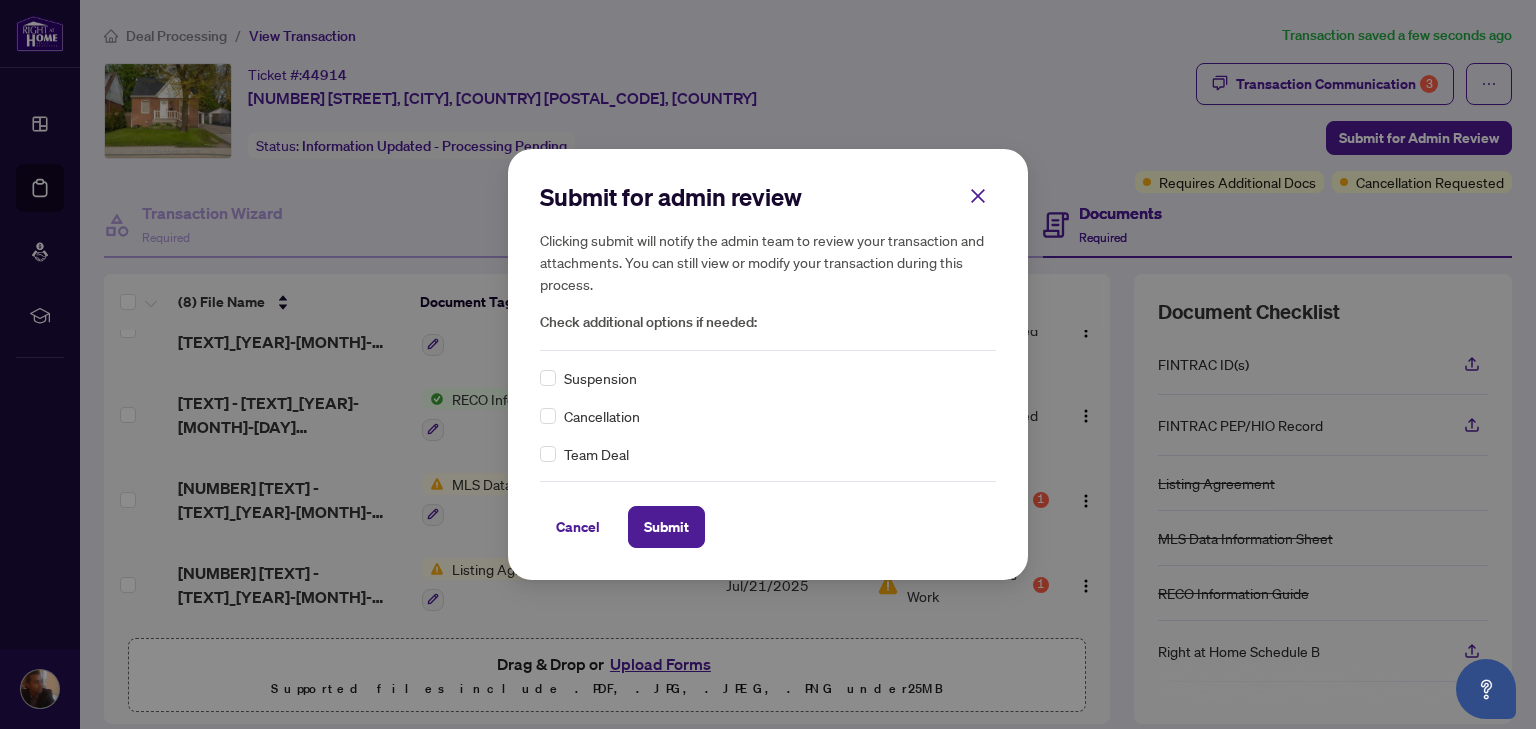 click on "Cancellation" at bounding box center (602, 416) 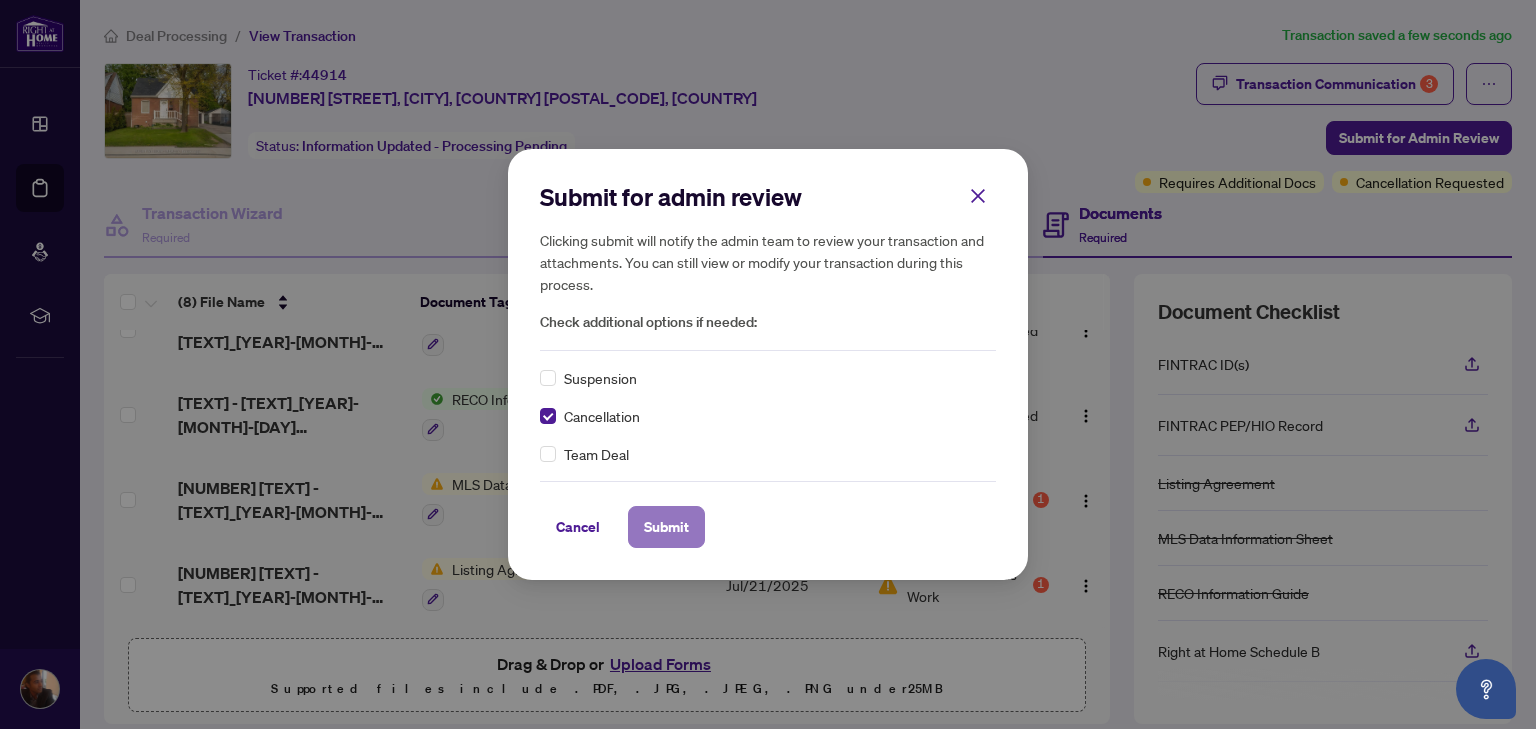 click on "Submit" at bounding box center (666, 527) 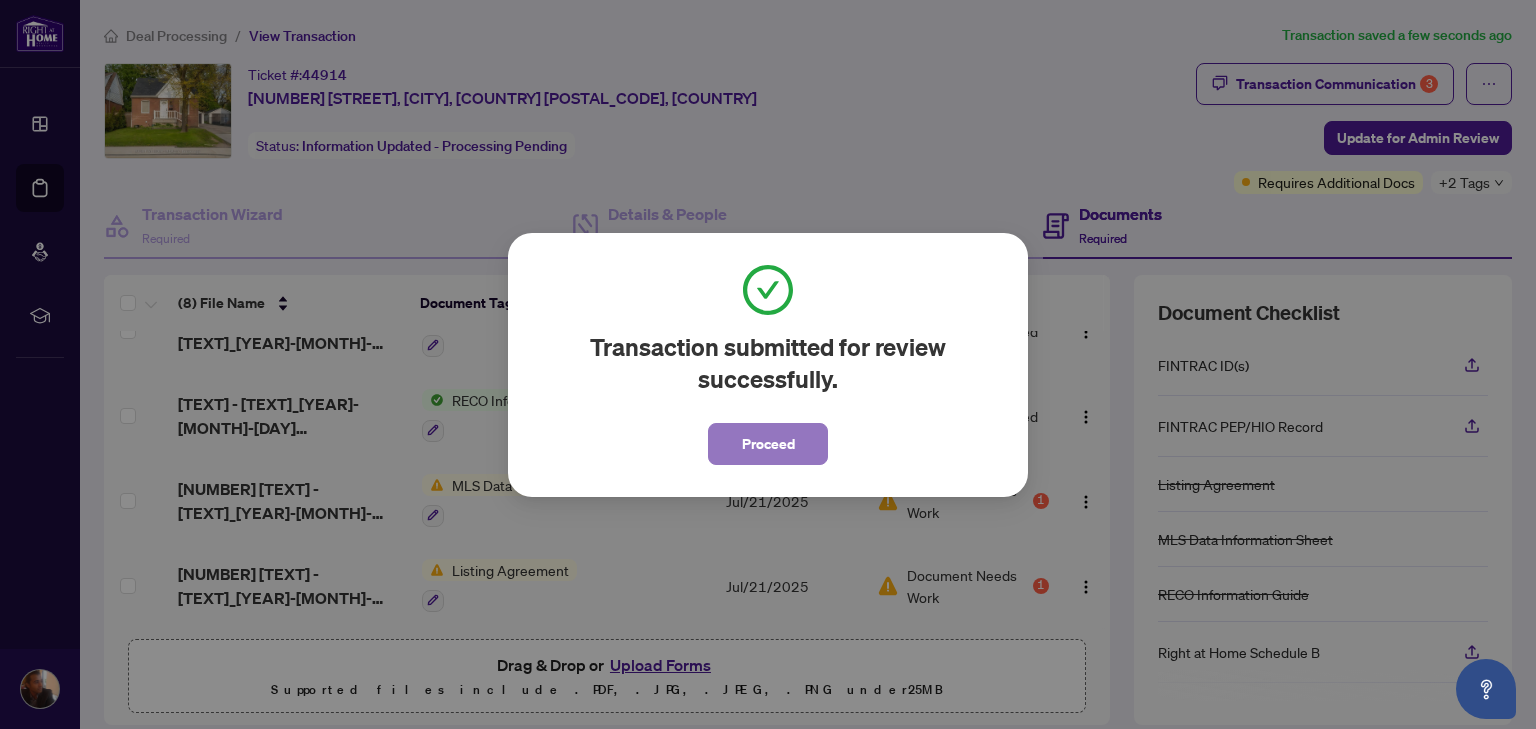click on "Proceed" at bounding box center [768, 444] 